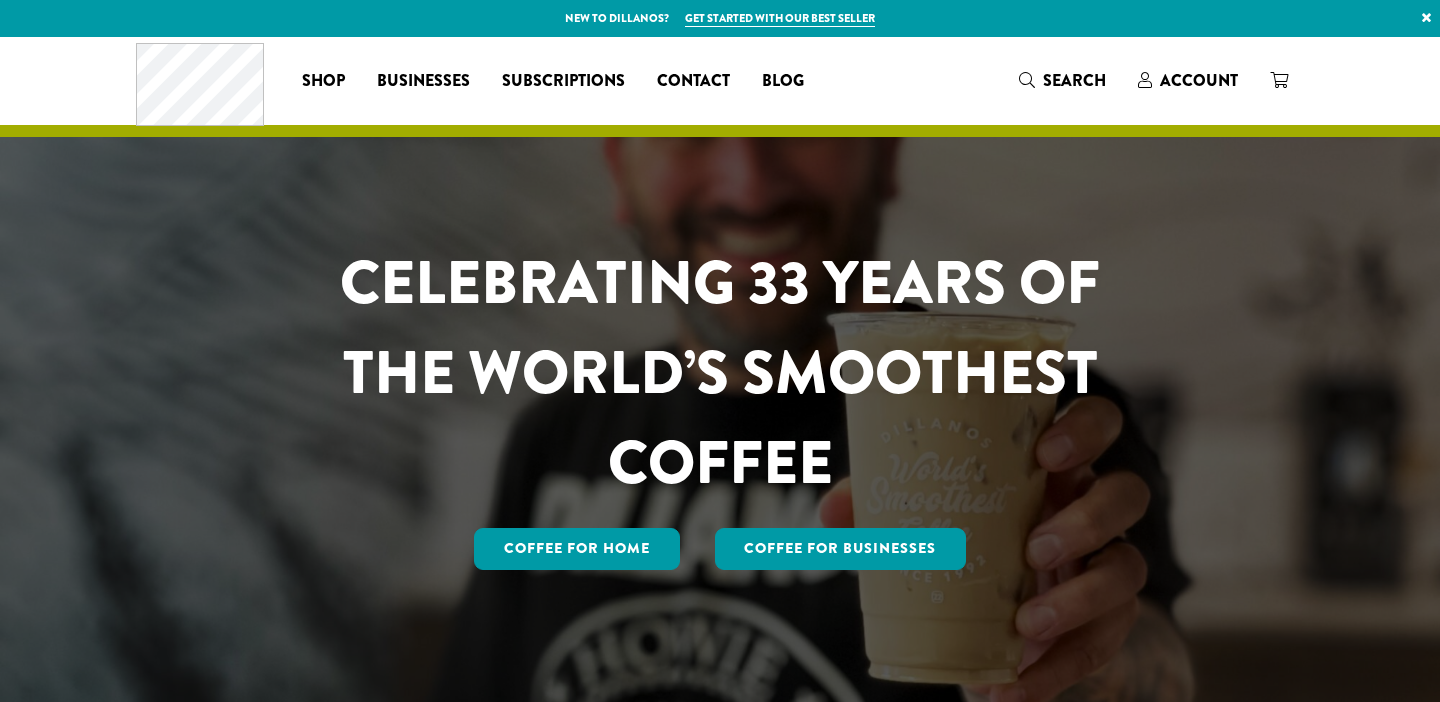 scroll, scrollTop: 0, scrollLeft: 0, axis: both 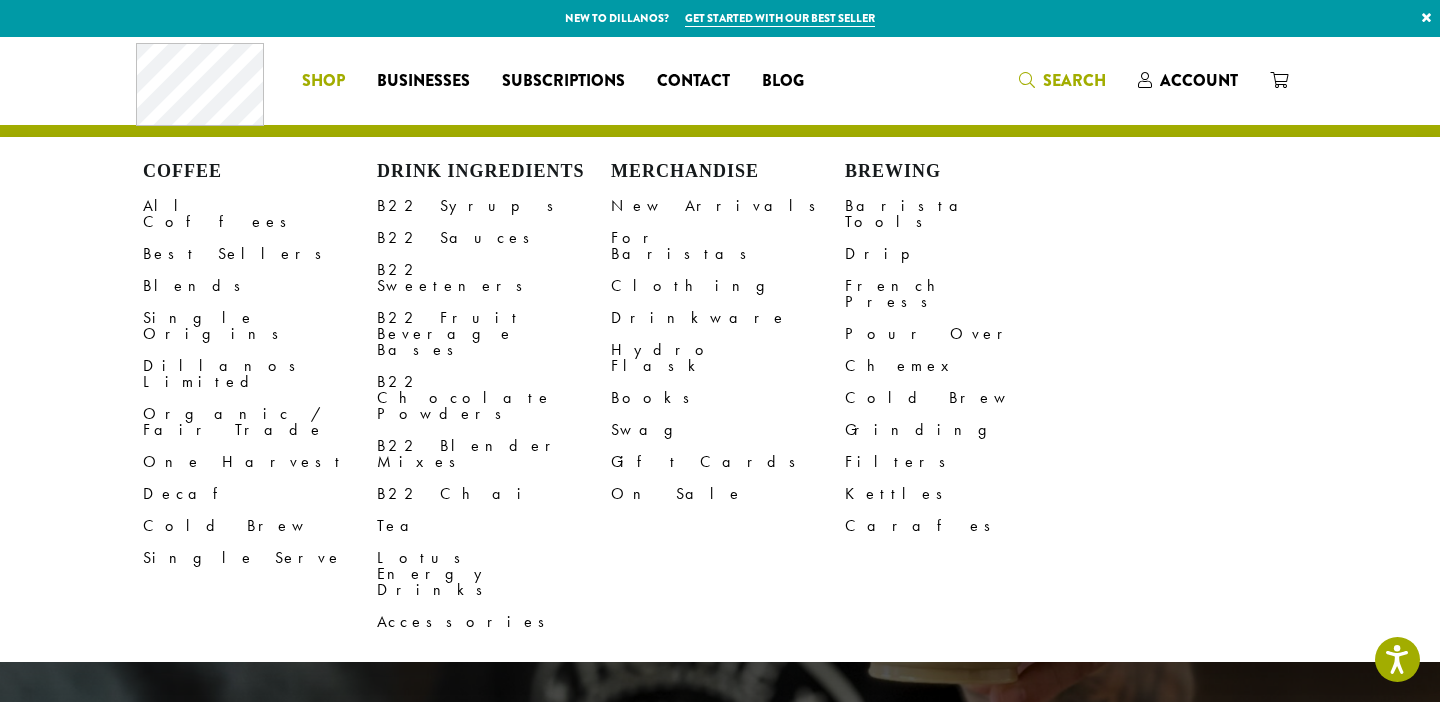 click on "Coffee All Coffees
Best Sellers
Blends
Single Origins
Dillanos Limited
Organic / Fair Trade
One Harvest
Decaf
Cold Brew
Single Serve
Drink Ingredients B22 Syrups
B22 Sauces
B22 Sweeteners
B22 Fruit Beverage Bases
B22 Chocolate Powders
B22 Blender Mixes
B22 Chai
Tea
Lotus Energy Drinks
Accessories
Merchandise New Arrivals
For Baristas
Clothing
Drinkware
Hydro Flask
Books
Swag
Gift Cards
On Sale
Brewing Barista Tools
Drip
French Press
Pour Over
Chemex
Cold Brew
Grinding
Filters
Kettles
Carafes
Shop
All Coffee
Drink Ingredients
DCR Merchandise
Brew & Serve
Businesses
Subscriptions
Contact
Blog
What are you searching for? ×" at bounding box center (720, 80) 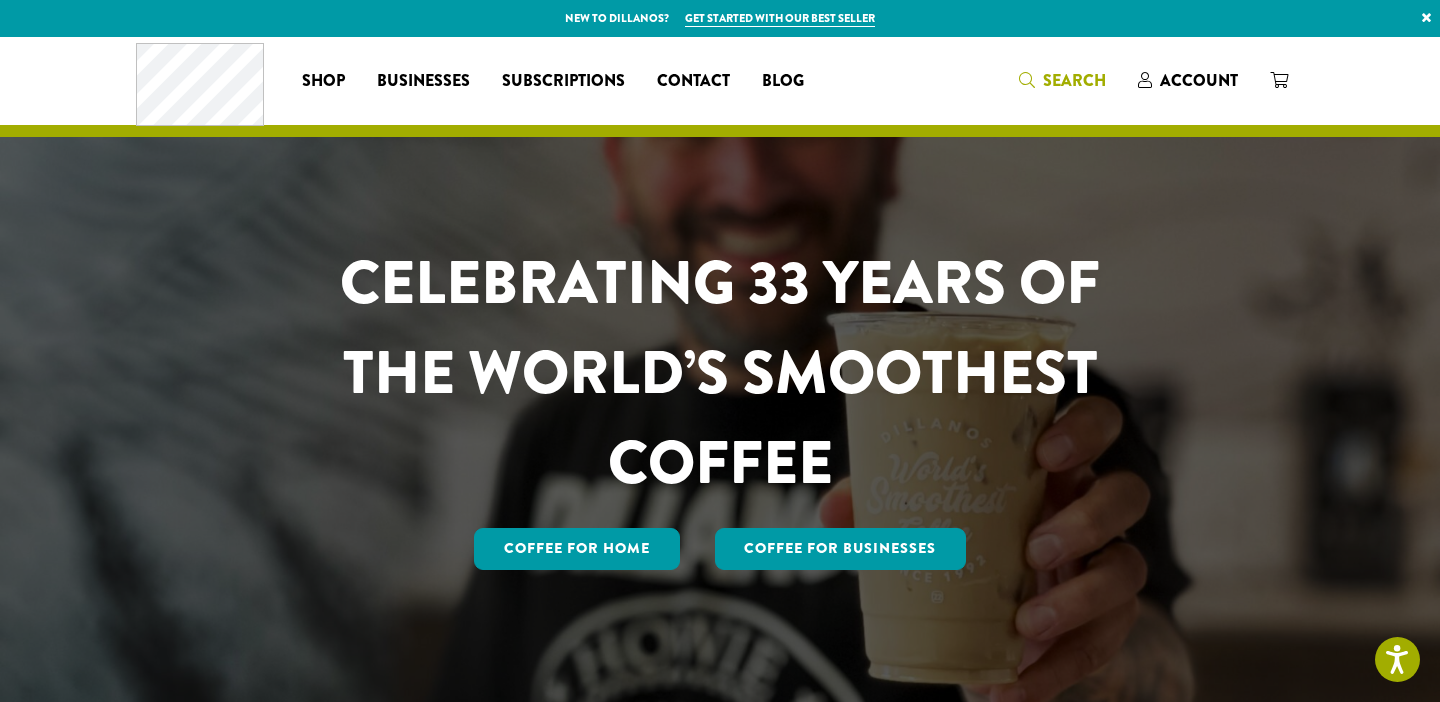 click on "Search" at bounding box center (1074, 80) 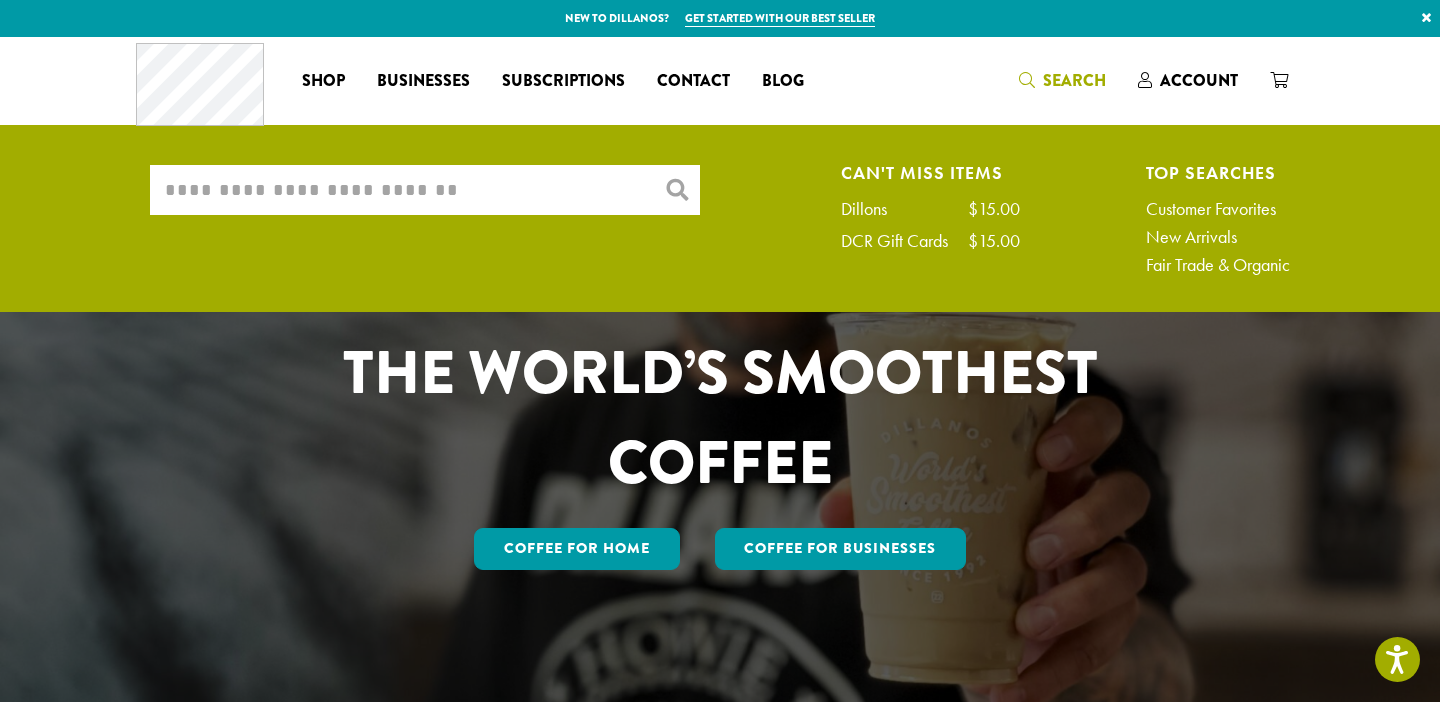click on "What are you searching for?" at bounding box center [425, 190] 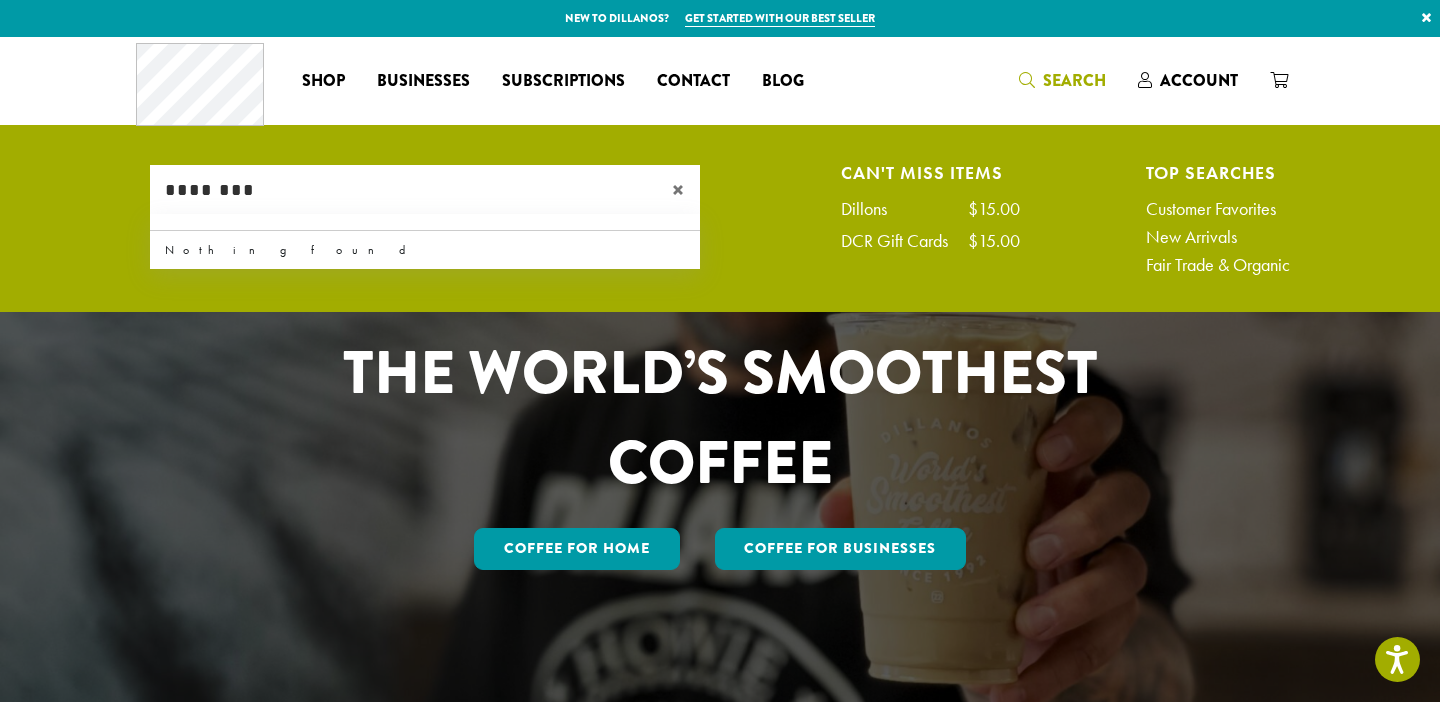 click on "********" at bounding box center [425, 190] 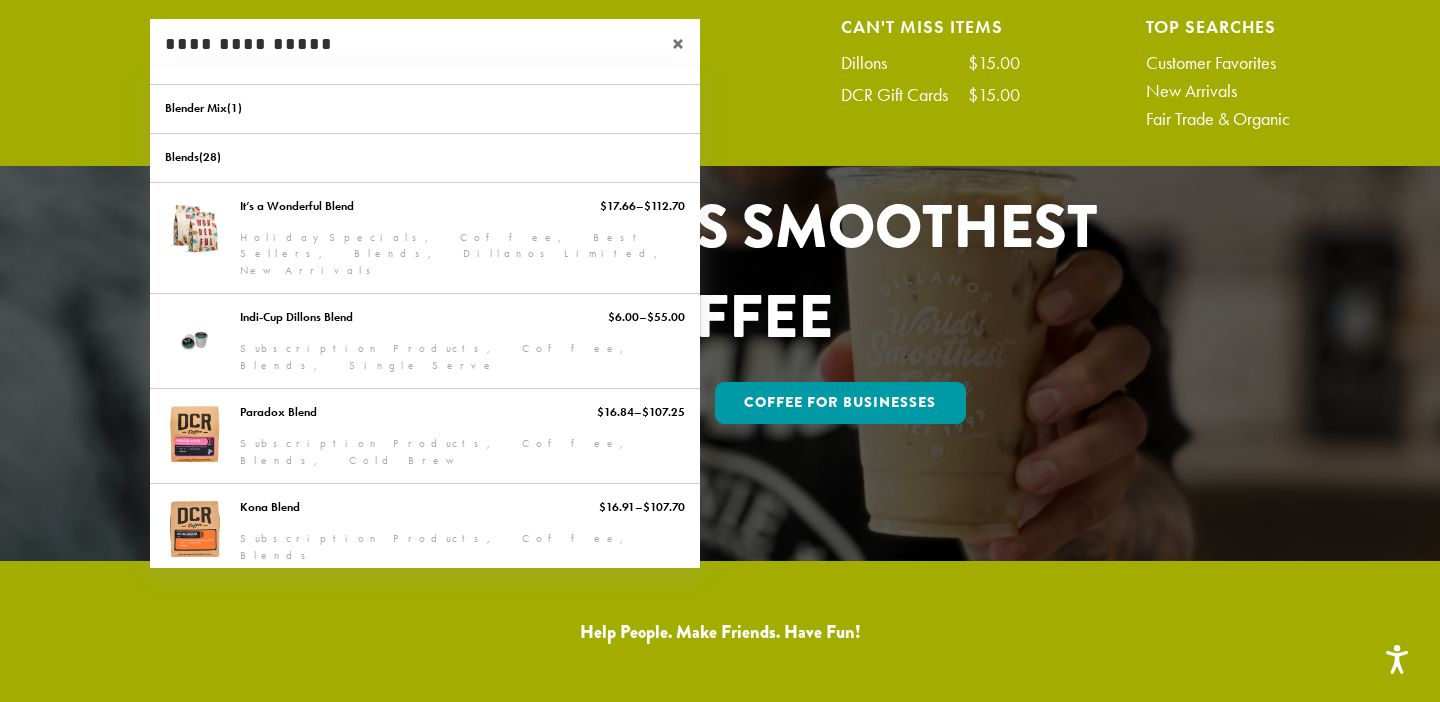 scroll, scrollTop: 149, scrollLeft: 0, axis: vertical 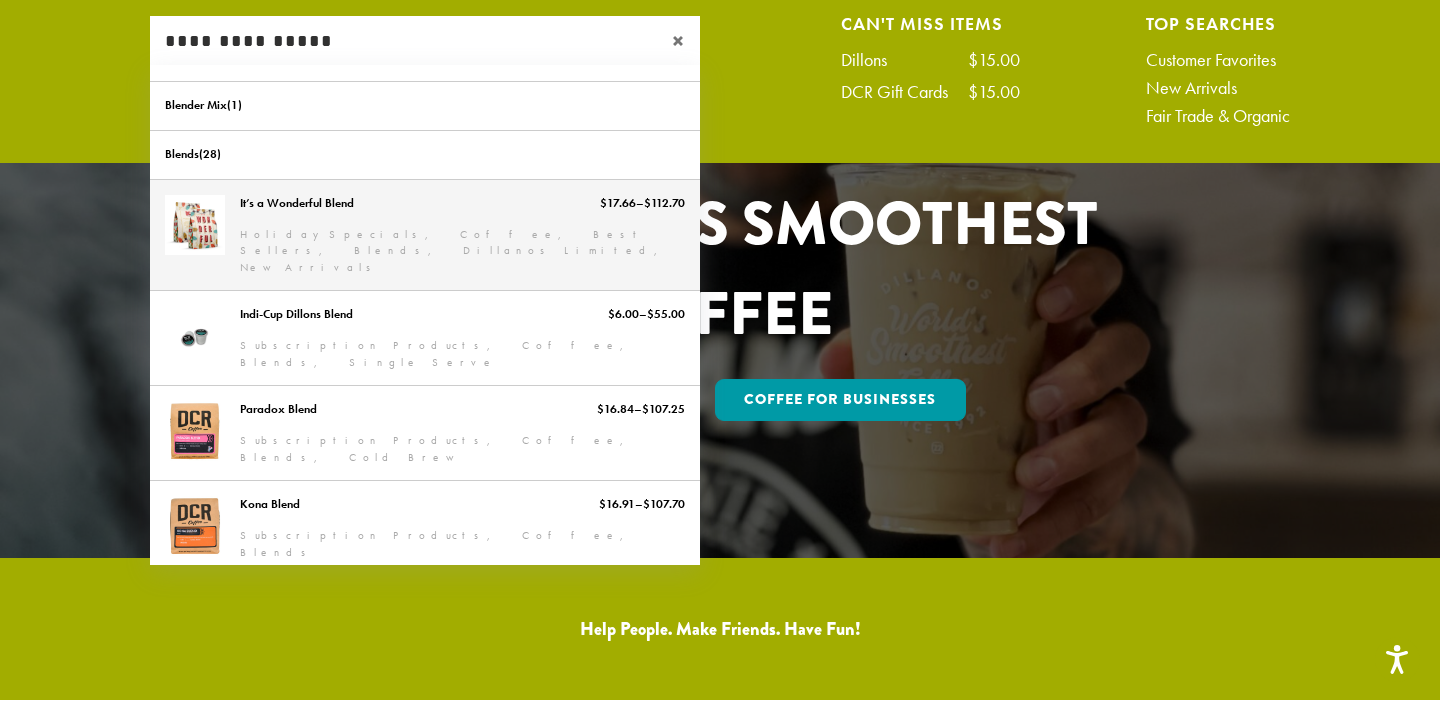 type on "**********" 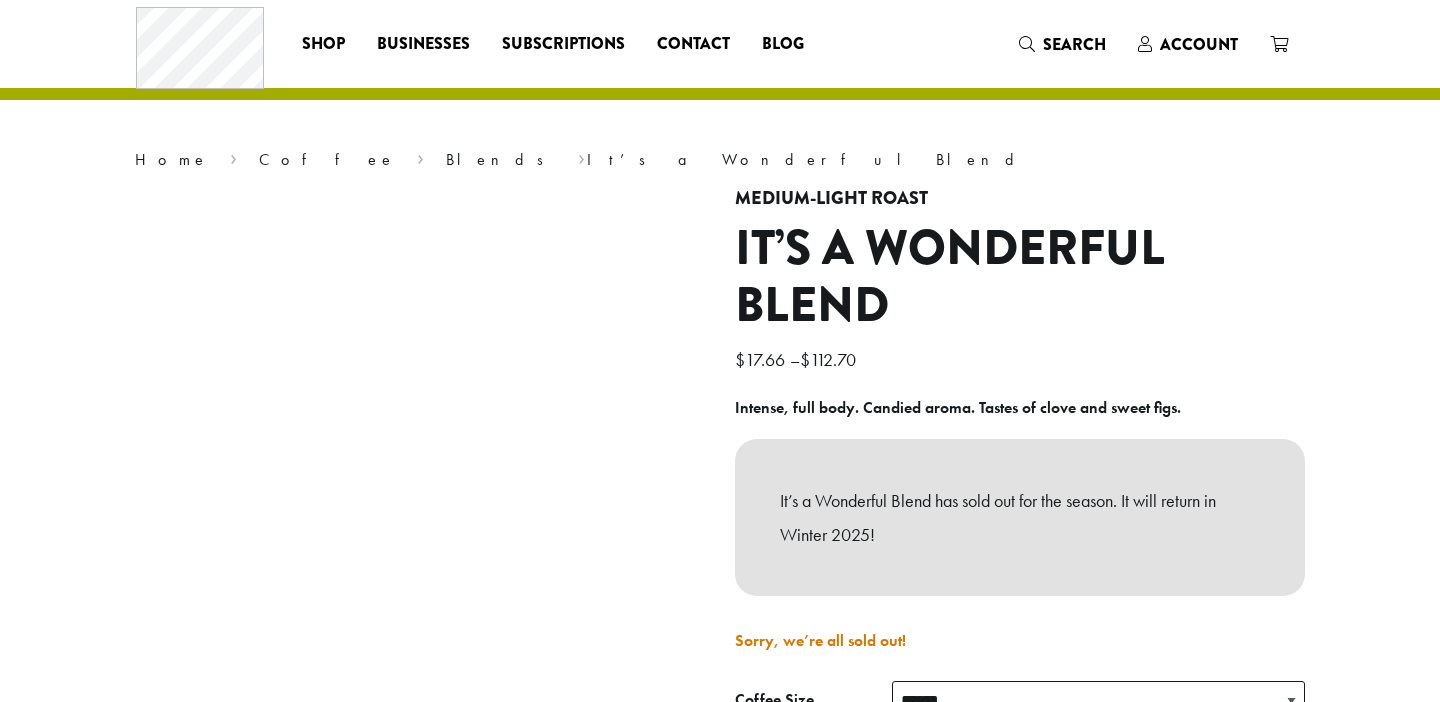 scroll, scrollTop: 0, scrollLeft: 0, axis: both 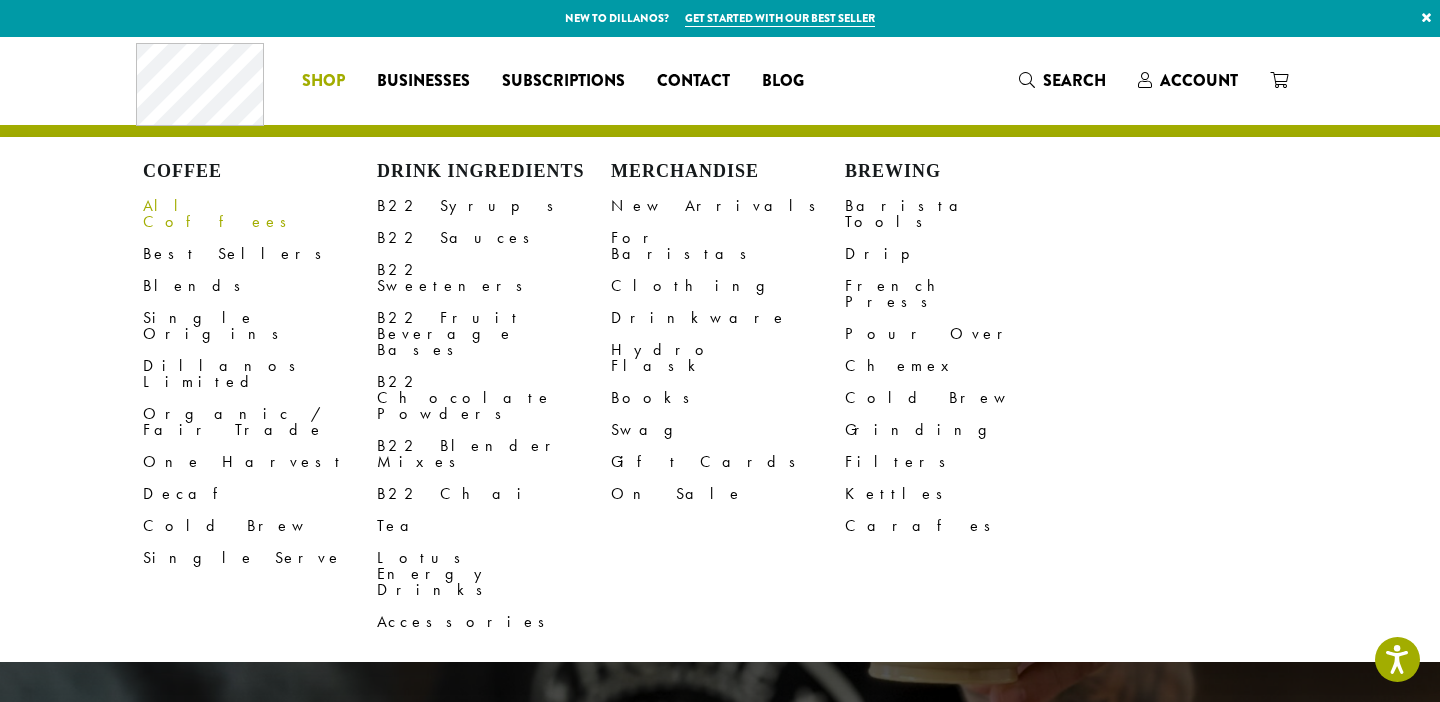 click on "All Coffees" at bounding box center [260, 214] 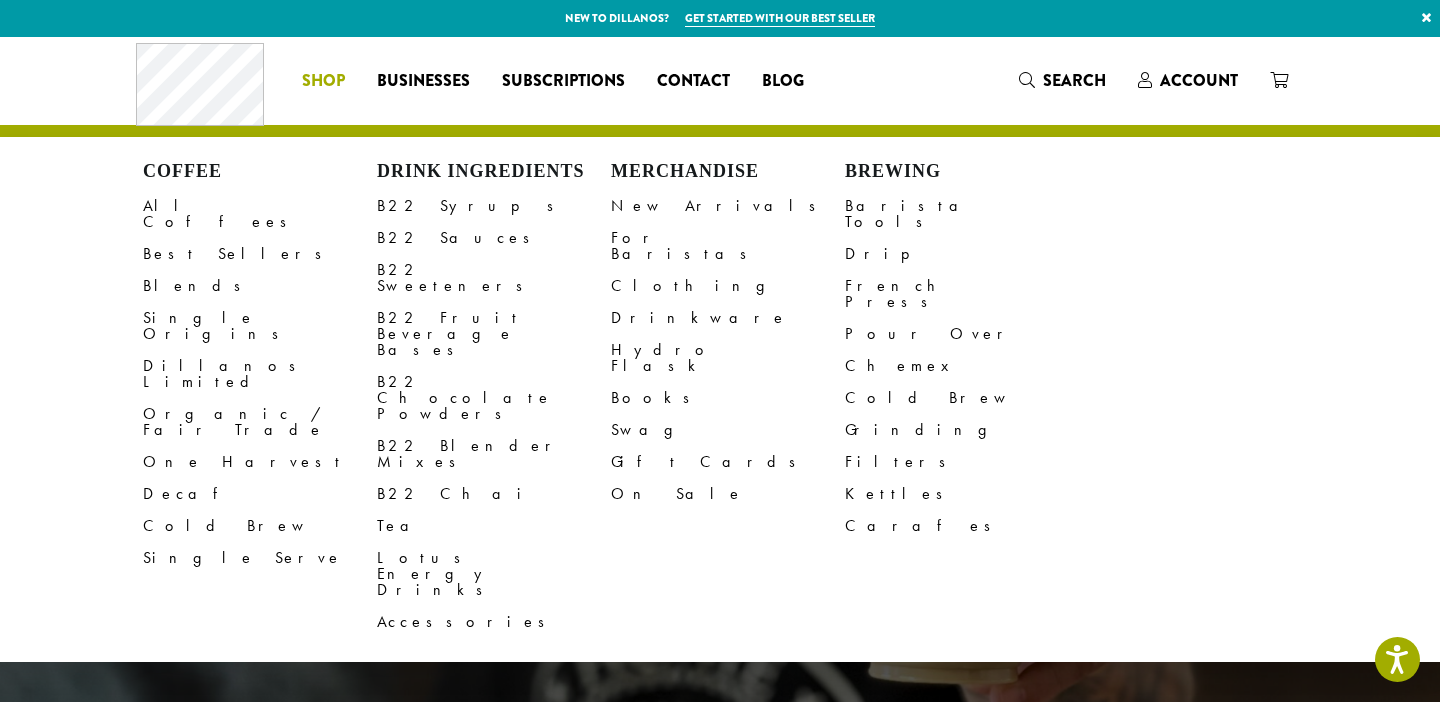 click on "Coffee All Coffees
Best Sellers
Blends
Single Origins
Dillanos Limited
Organic / Fair Trade
One Harvest
Decaf
Cold Brew
Single Serve
Drink Ingredients B22 Syrups
B22 Sauces
B22 Sweeteners
B22 Fruit Beverage Bases
B22 Chocolate Powders
B22 Blender Mixes
B22 Chai
Tea
Lotus Energy Drinks
Accessories
Merchandise New Arrivals
For Baristas
Clothing
Drinkware
Hydro Flask
Books
Swag
Gift Cards
On Sale
Brewing Barista Tools
Drip
French Press
Pour Over
Chemex
Cold Brew
Grinding
Filters
Kettles
Carafes
Shop" at bounding box center (323, 81) 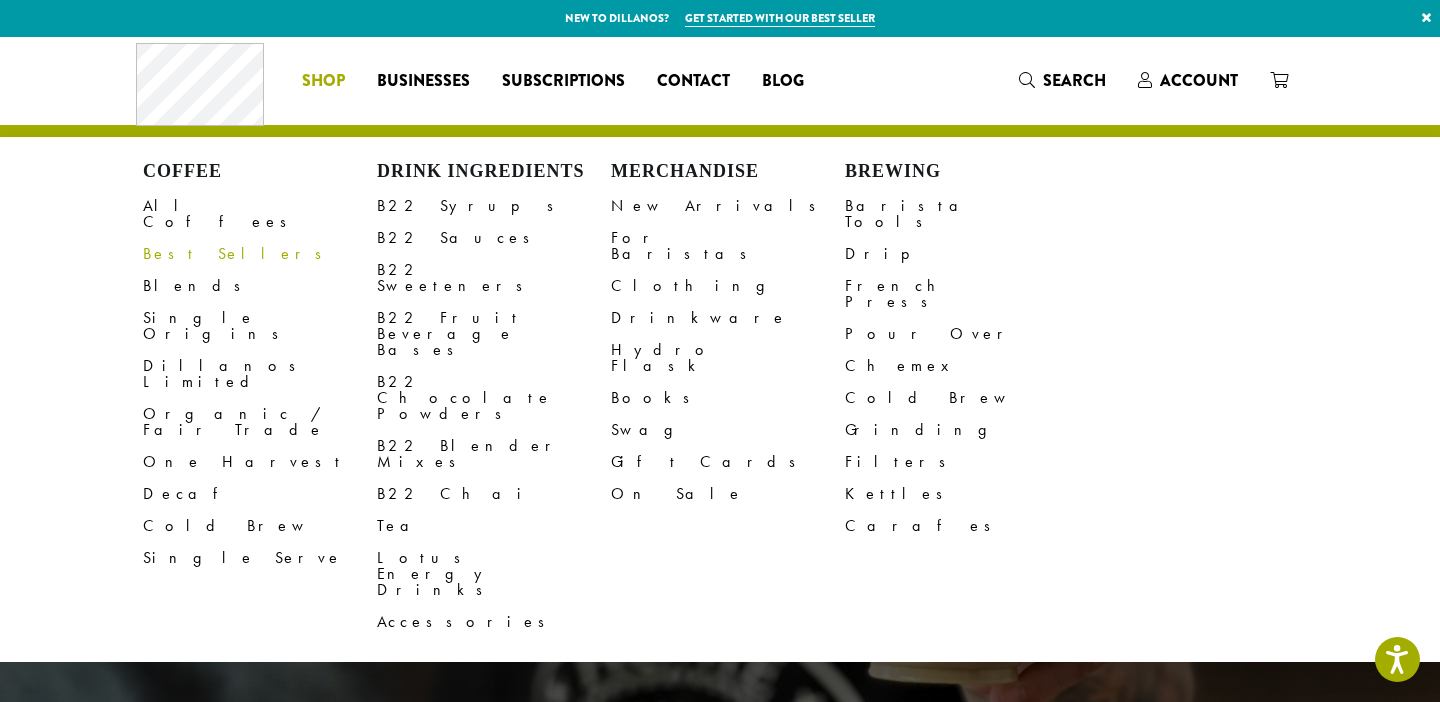 click on "Best Sellers" at bounding box center (260, 254) 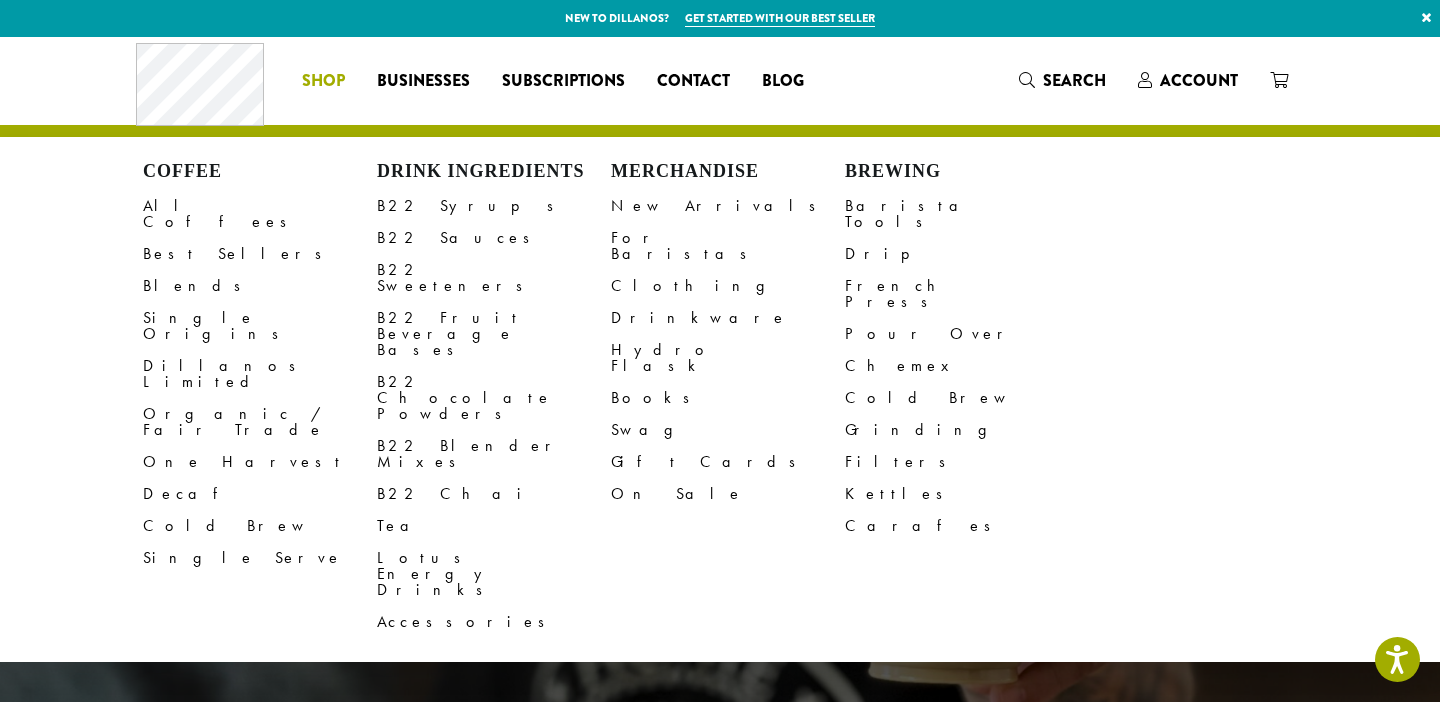 click on "Shop" at bounding box center [323, 81] 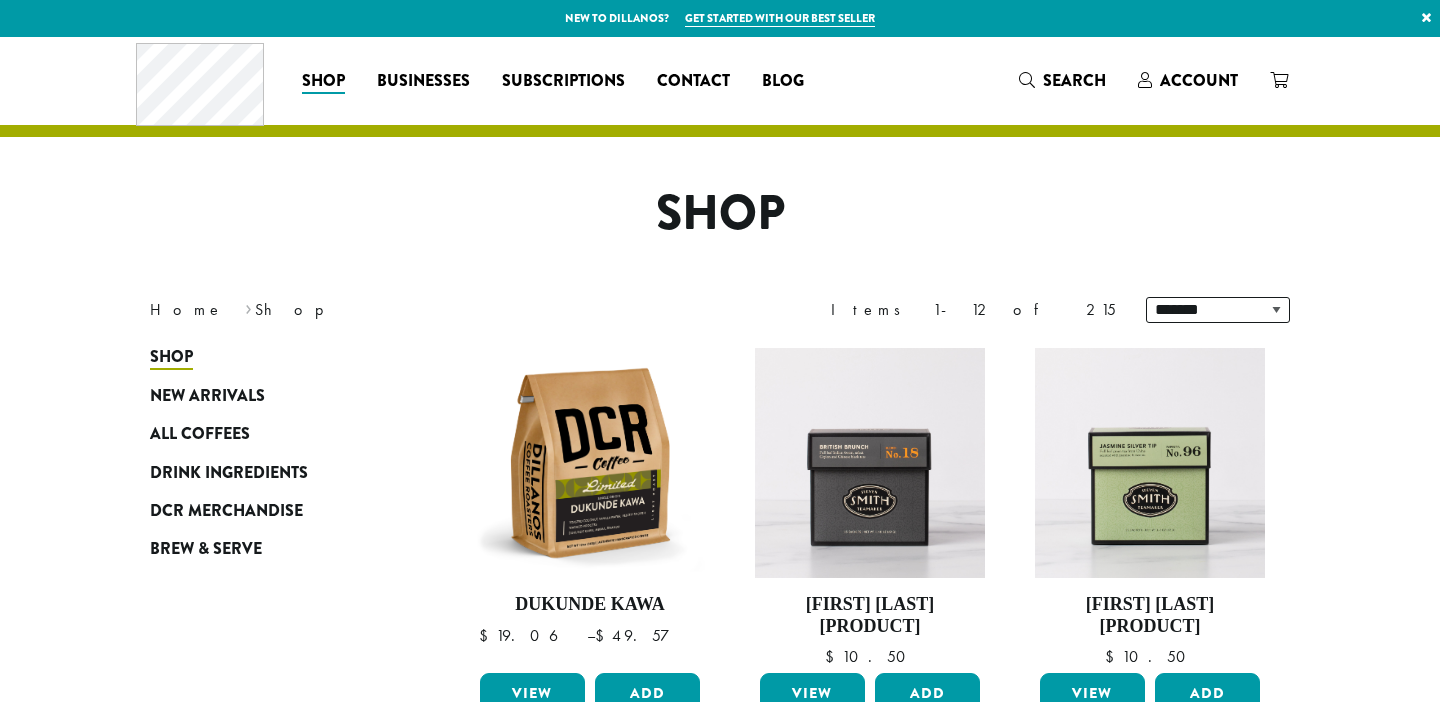 scroll, scrollTop: 0, scrollLeft: 0, axis: both 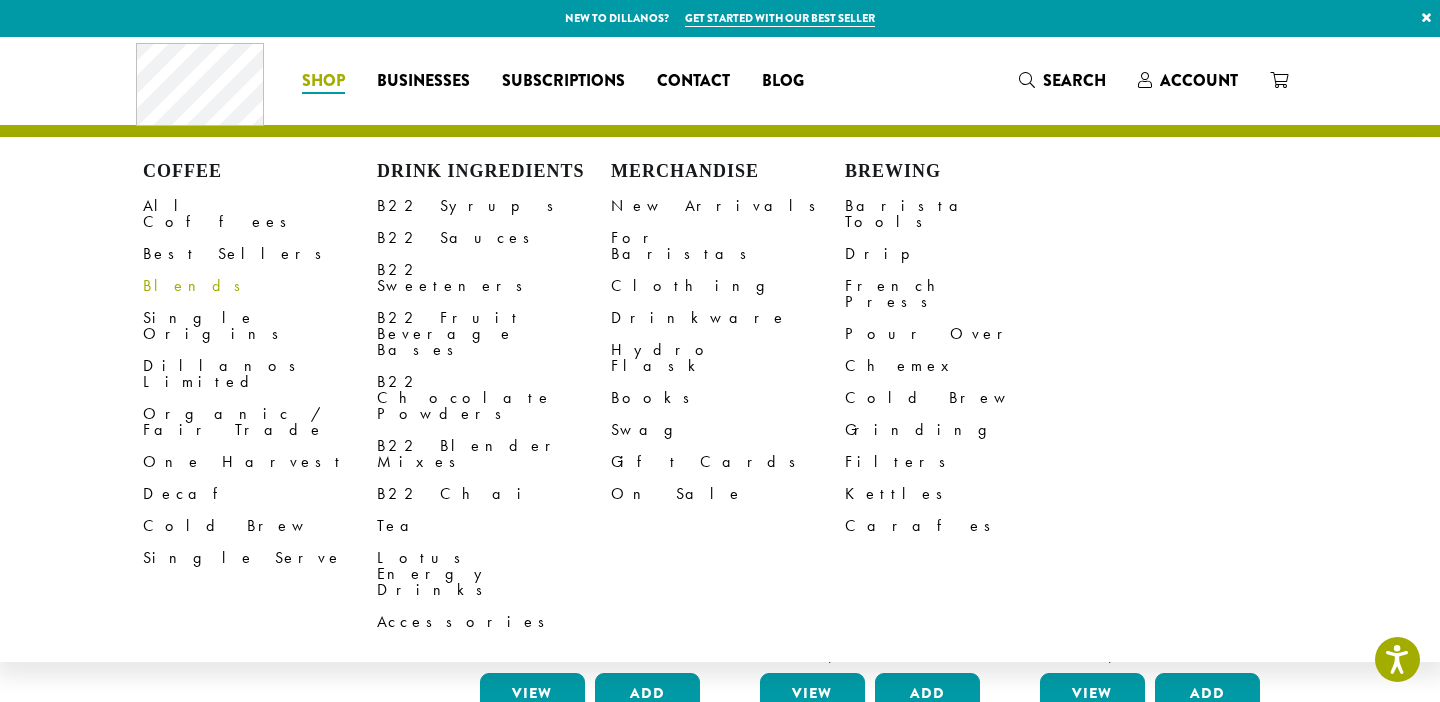 click on "Blends" at bounding box center [260, 286] 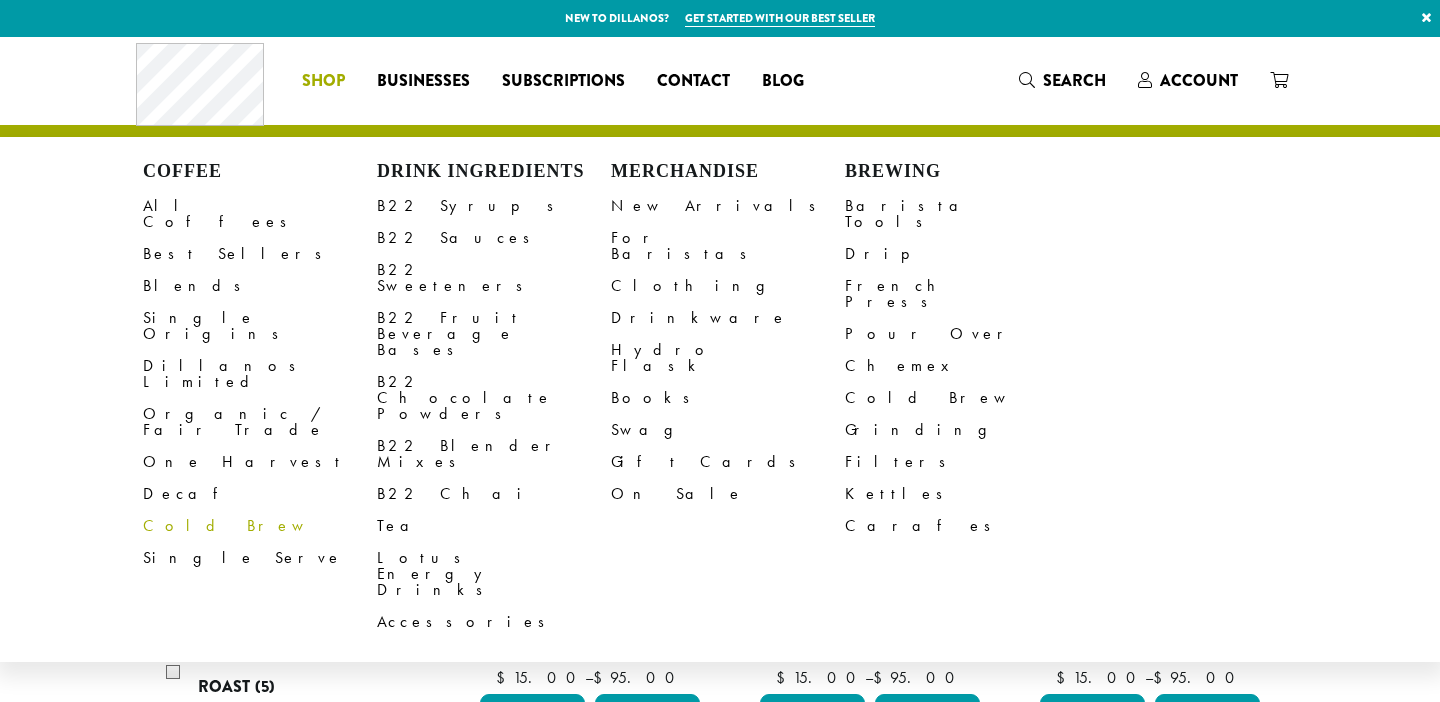 scroll, scrollTop: 0, scrollLeft: 0, axis: both 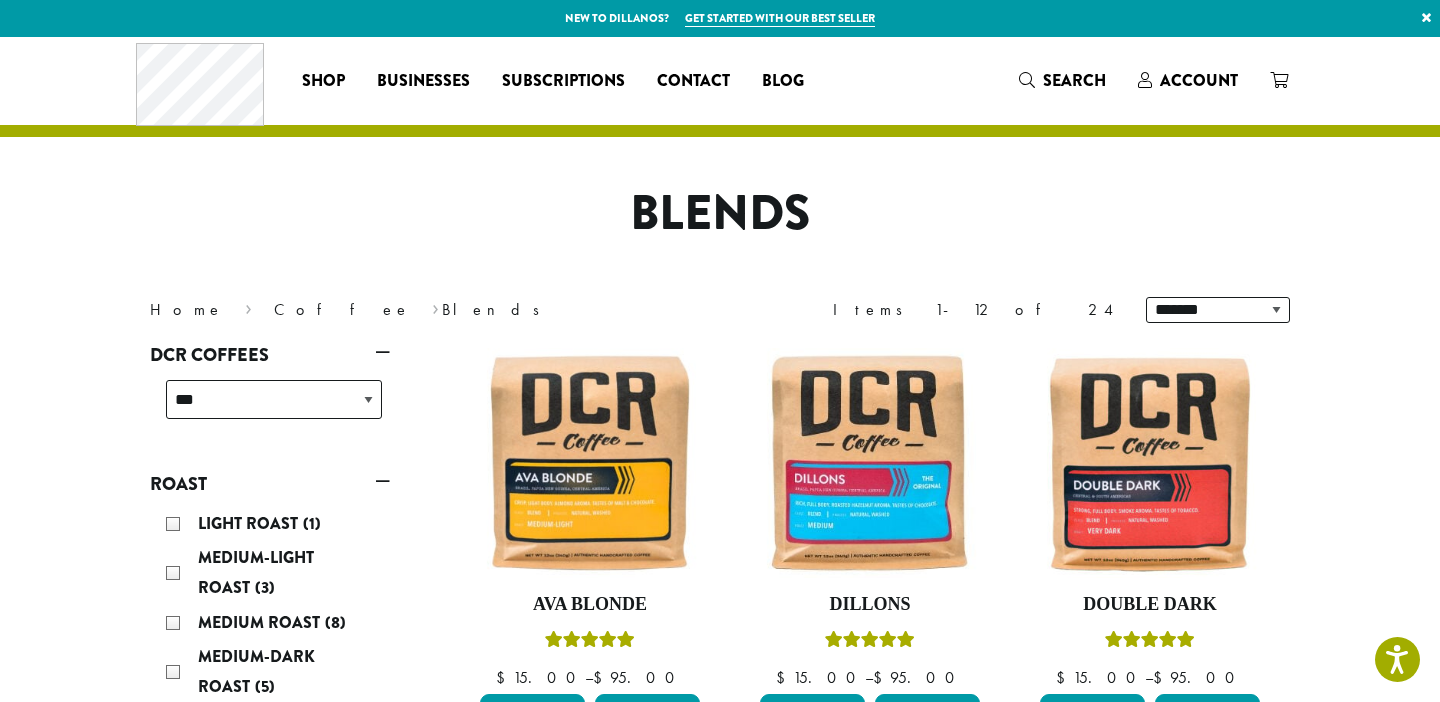 click on "**********" at bounding box center [720, 1308] 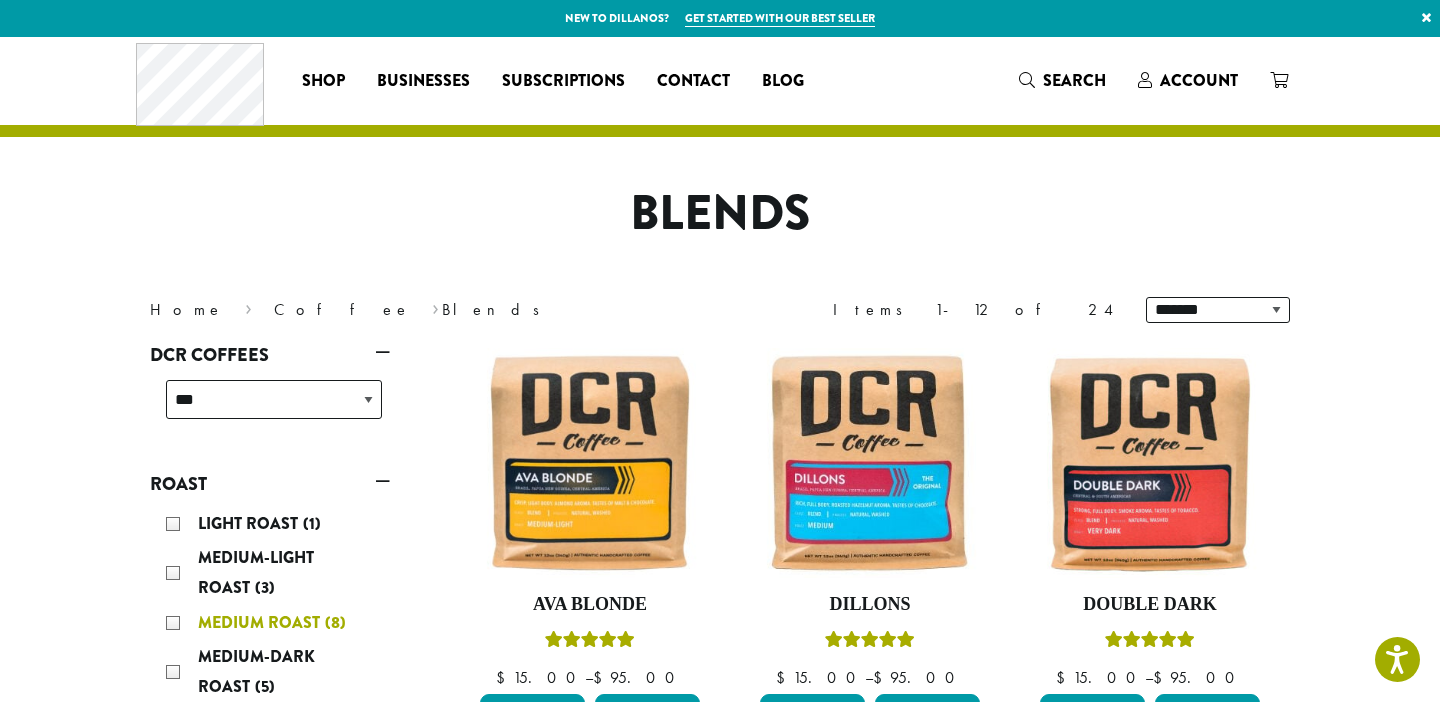 click on "Medium Roast (8)" at bounding box center [274, 623] 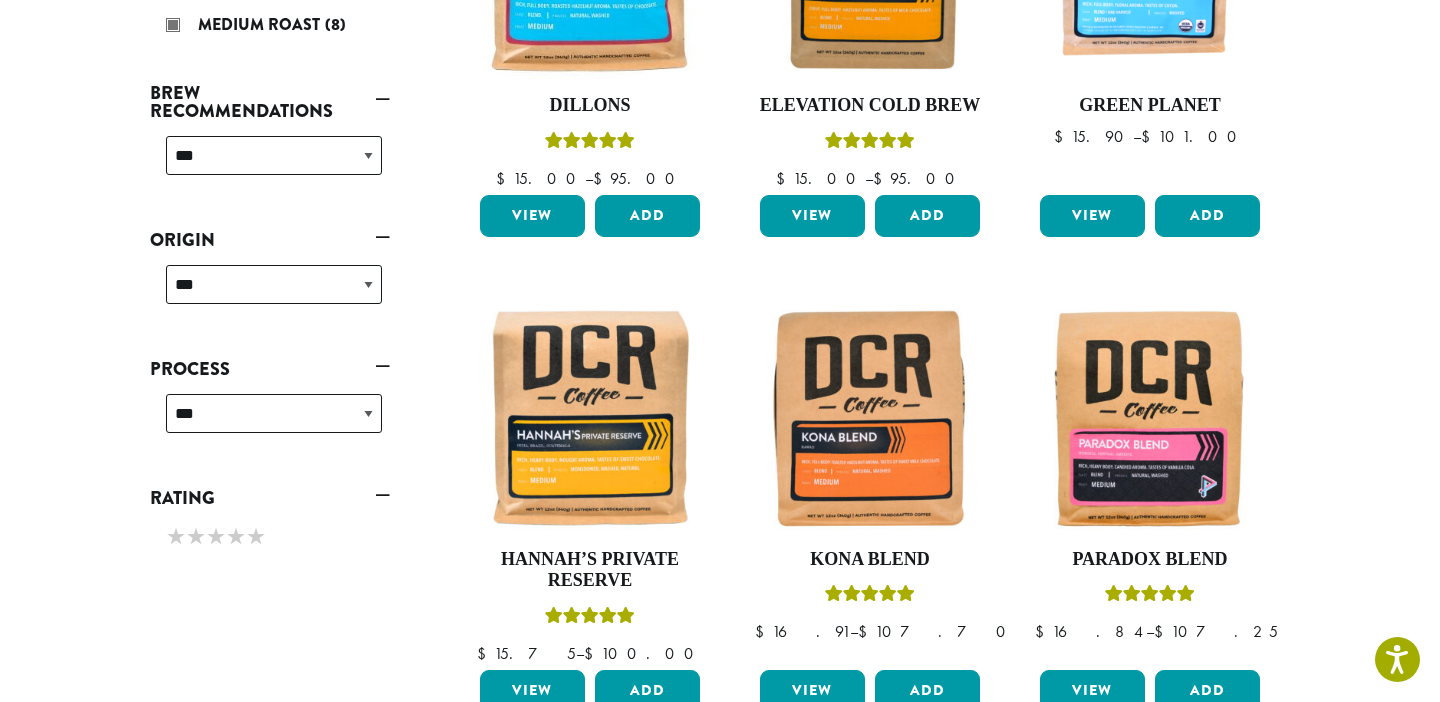 scroll, scrollTop: 0, scrollLeft: 0, axis: both 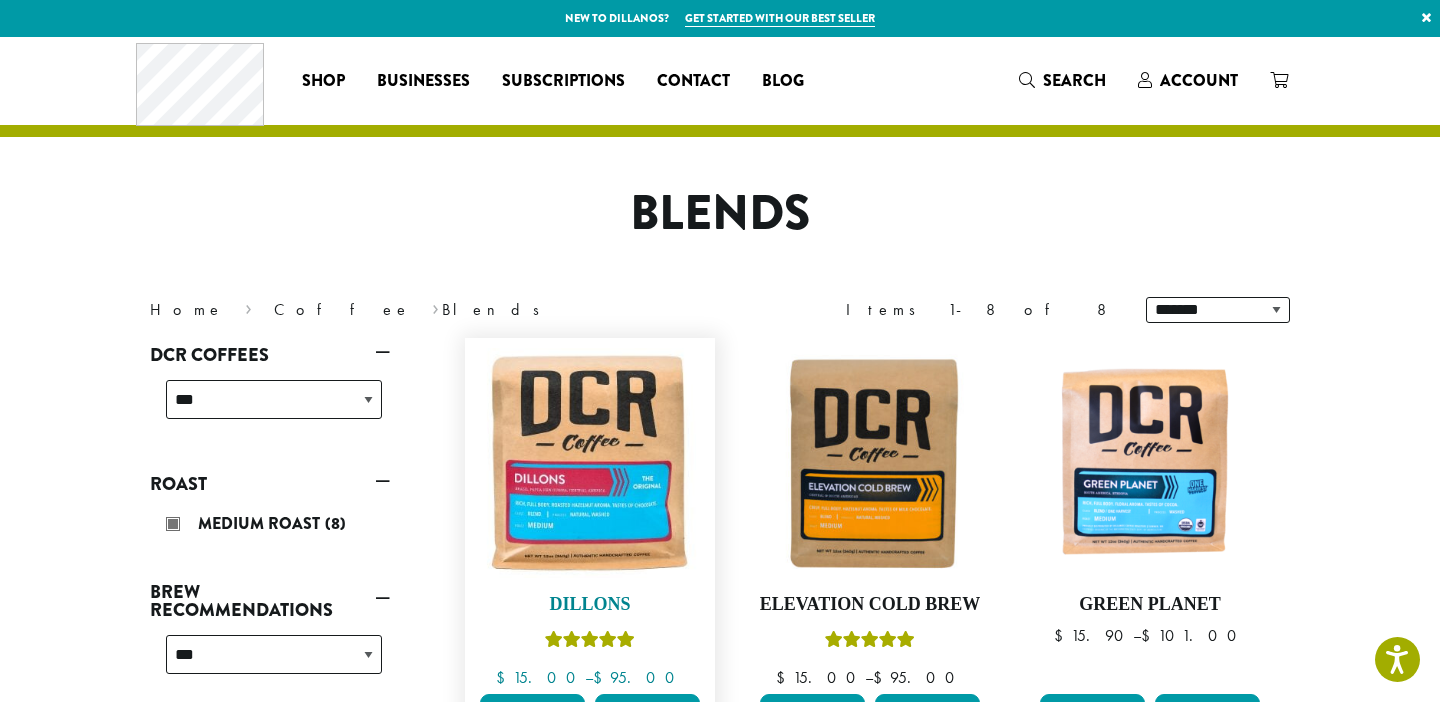 click at bounding box center [590, 463] 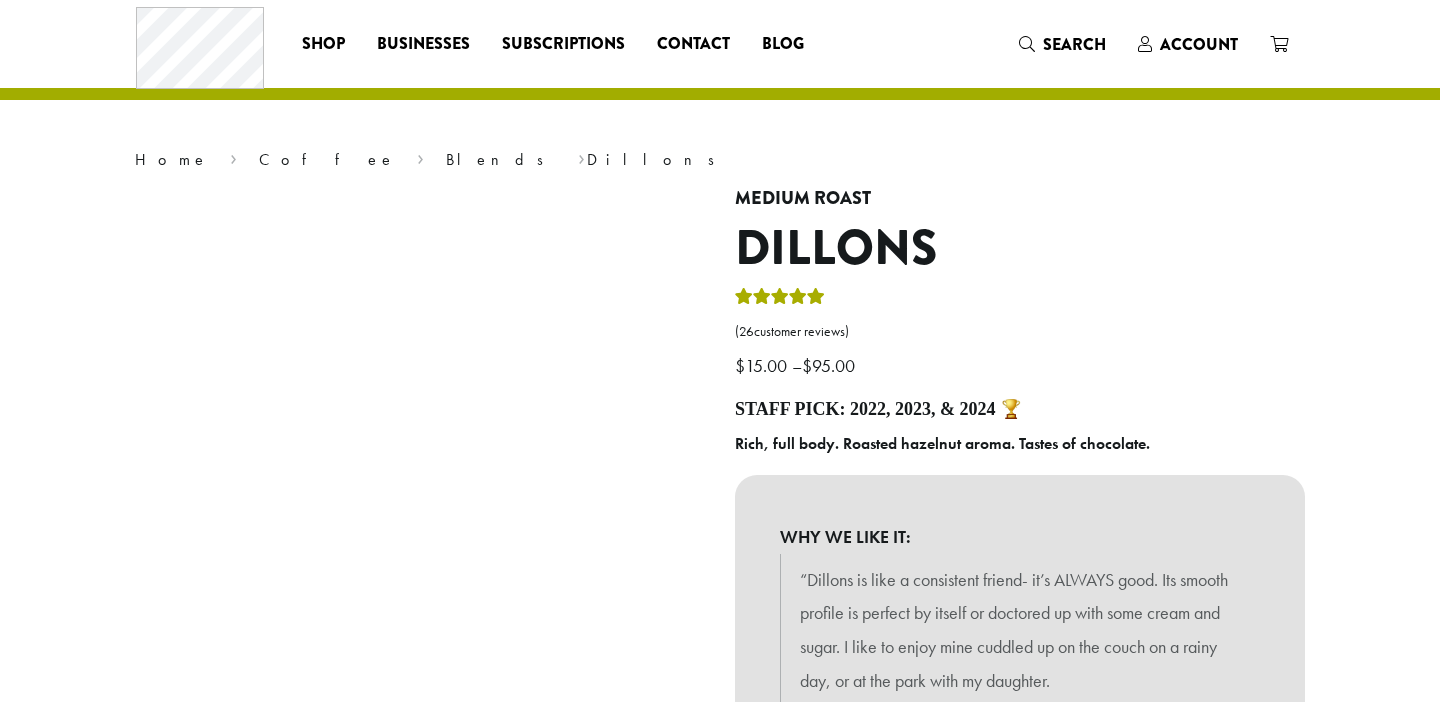 scroll, scrollTop: 0, scrollLeft: 0, axis: both 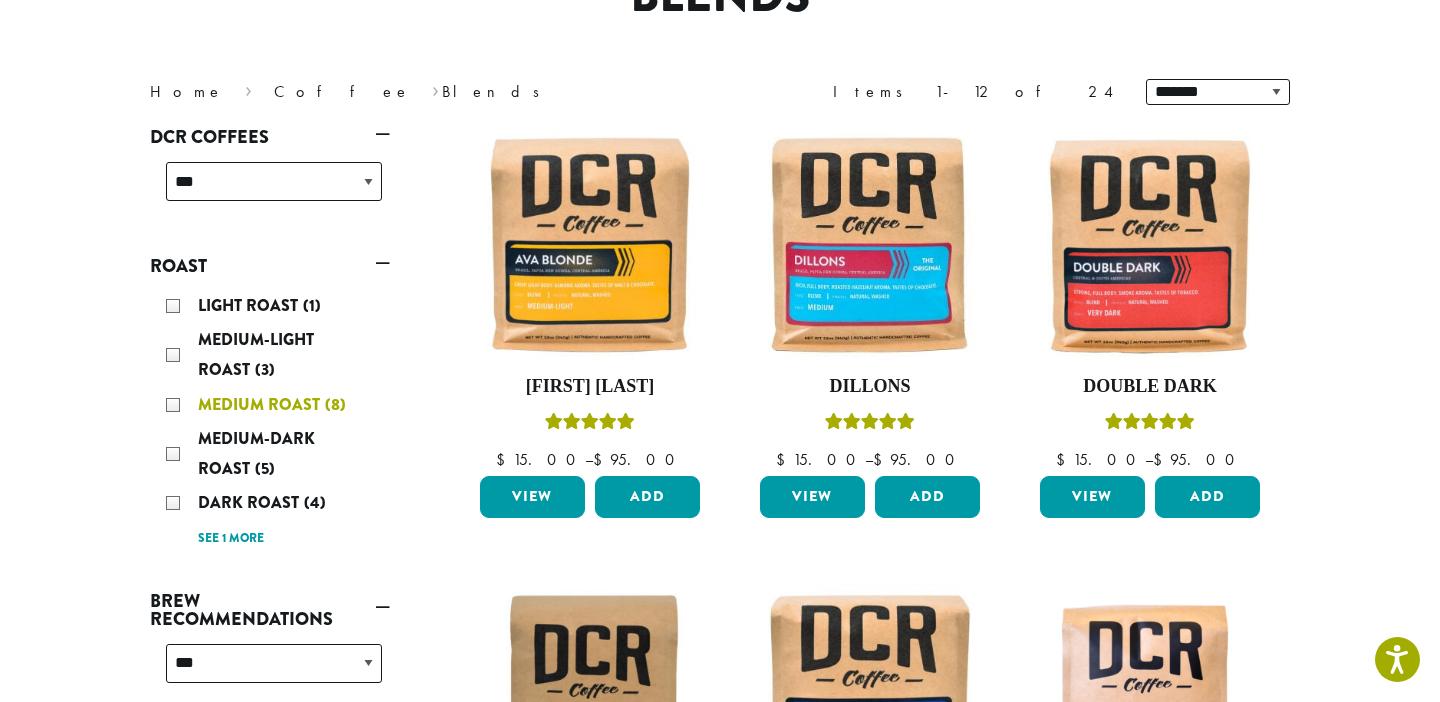 click on "Medium Roast (8)" at bounding box center (274, 405) 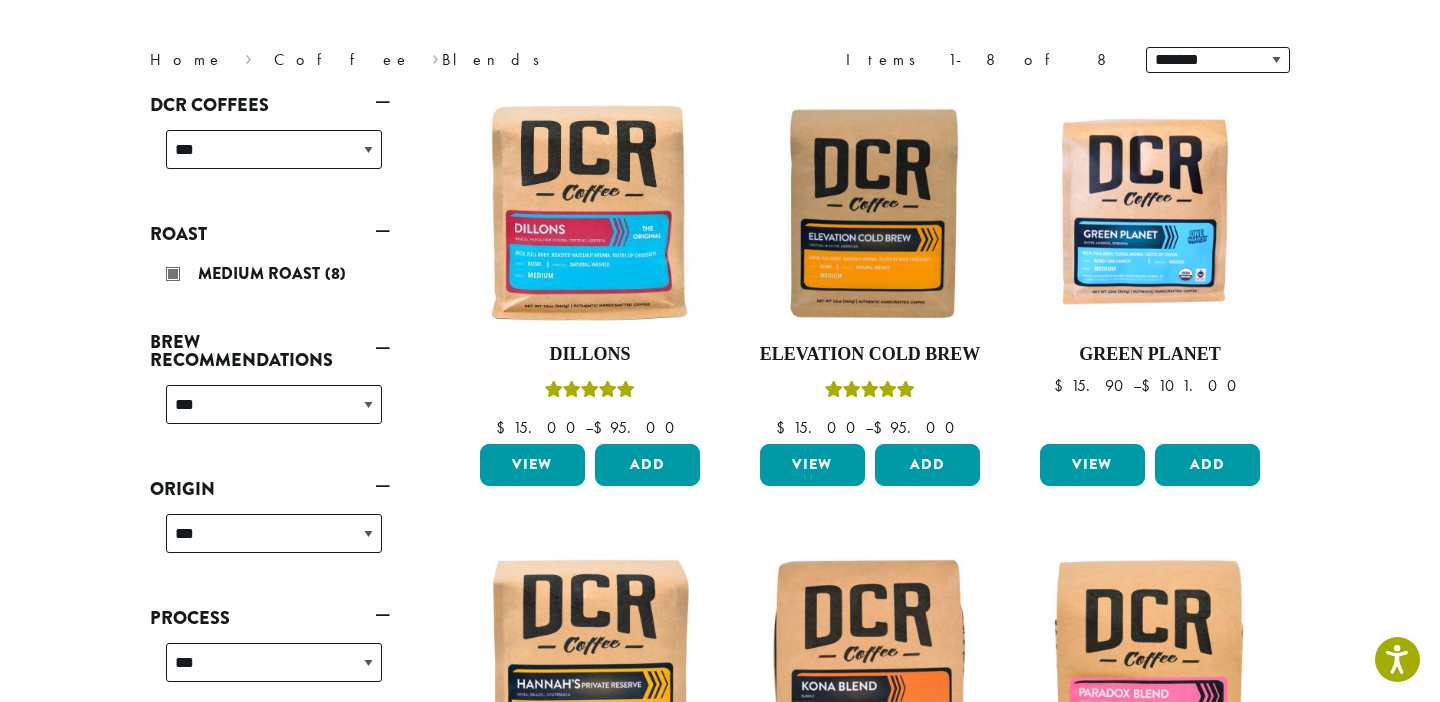 scroll, scrollTop: 0, scrollLeft: 0, axis: both 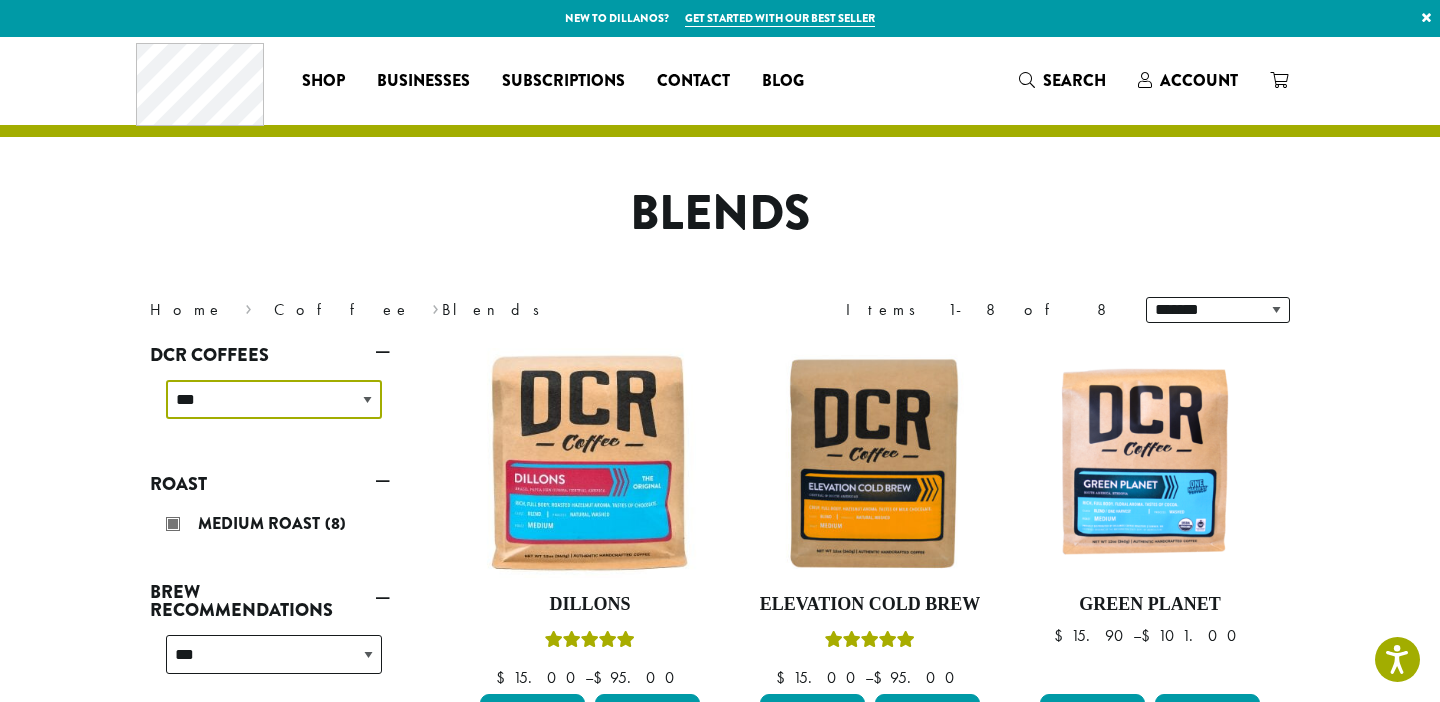 click on "**********" at bounding box center (274, 399) 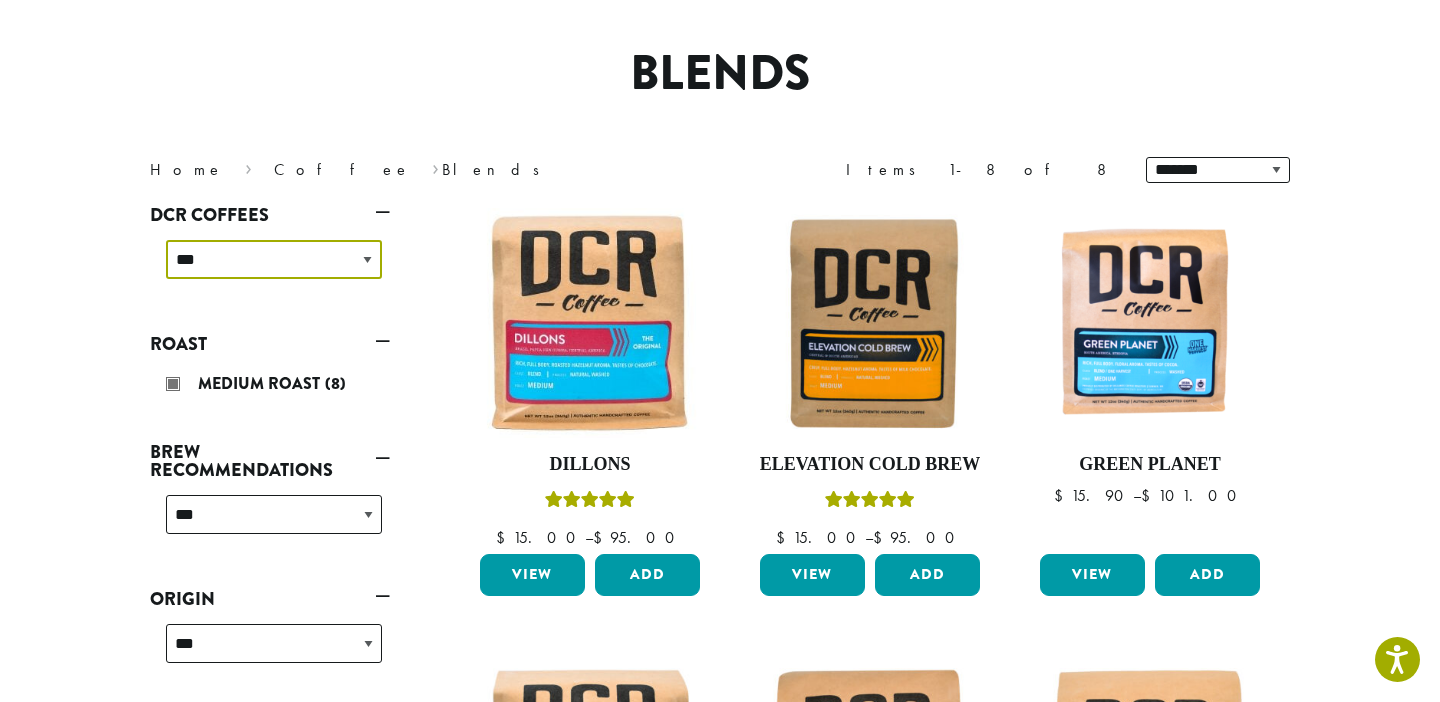 scroll, scrollTop: 245, scrollLeft: 0, axis: vertical 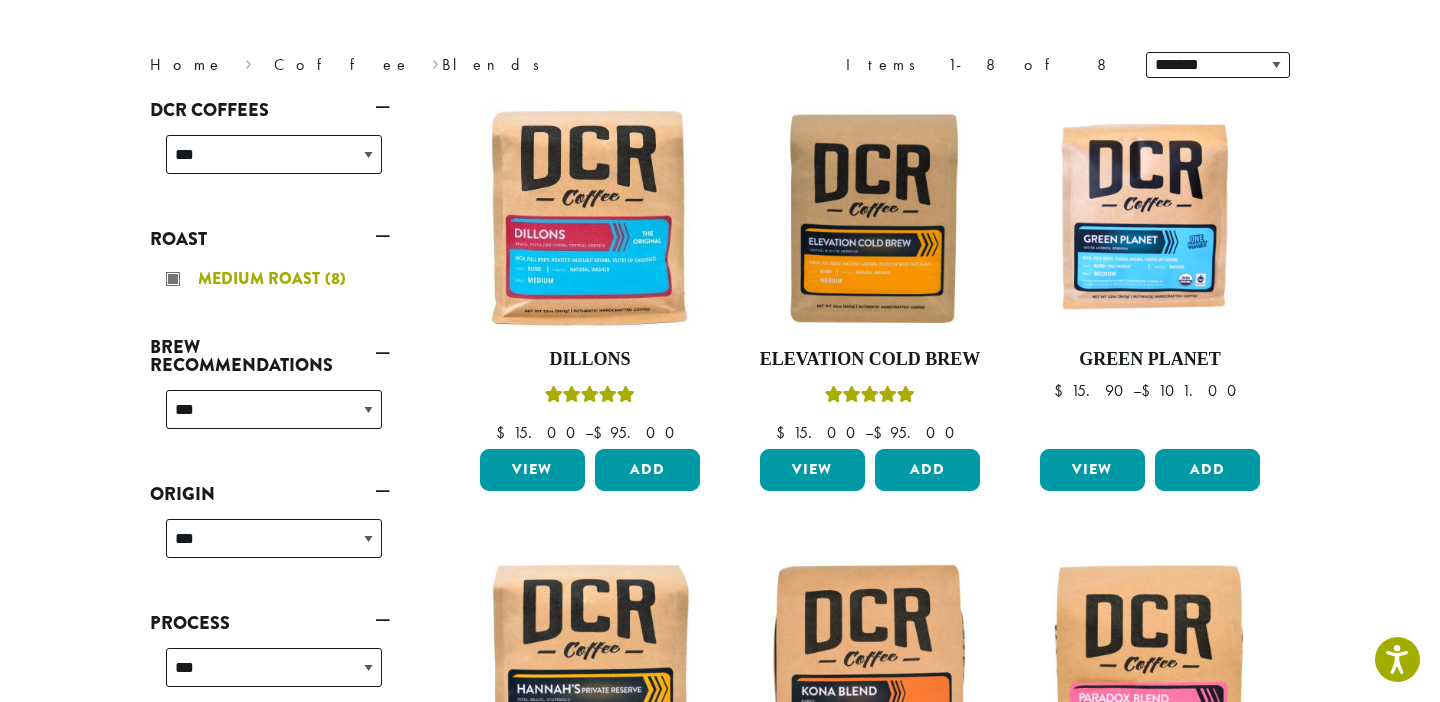 click on "Medium Roast" at bounding box center (261, 278) 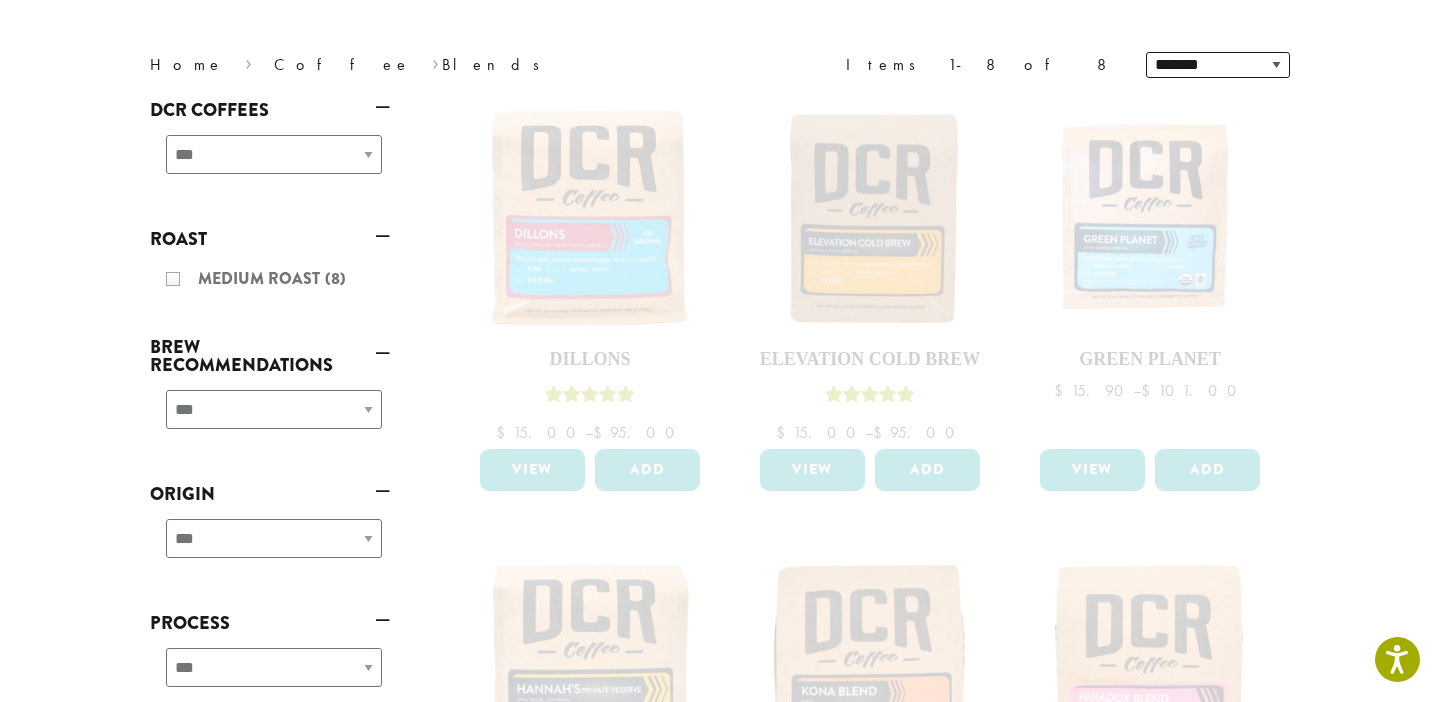 click on "Roast" at bounding box center (270, 239) 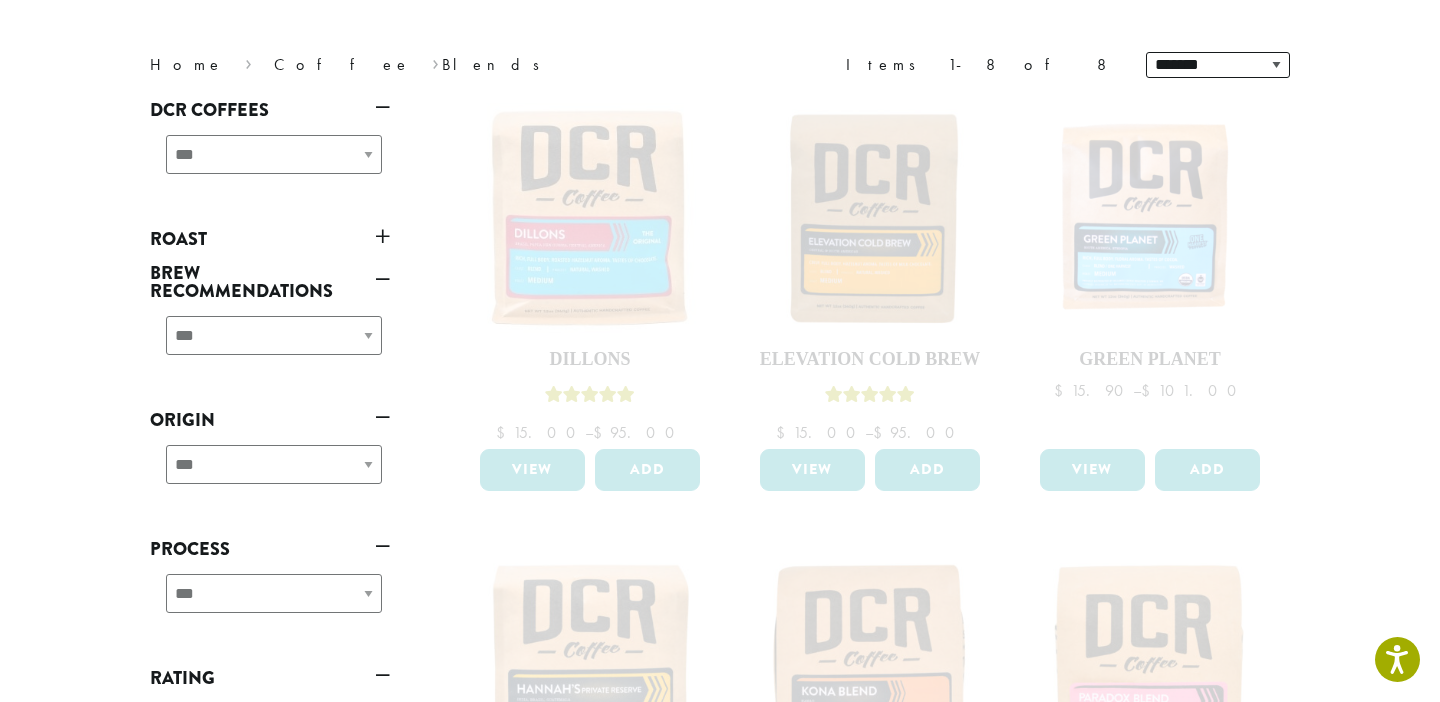 click on "Roast" at bounding box center [270, 239] 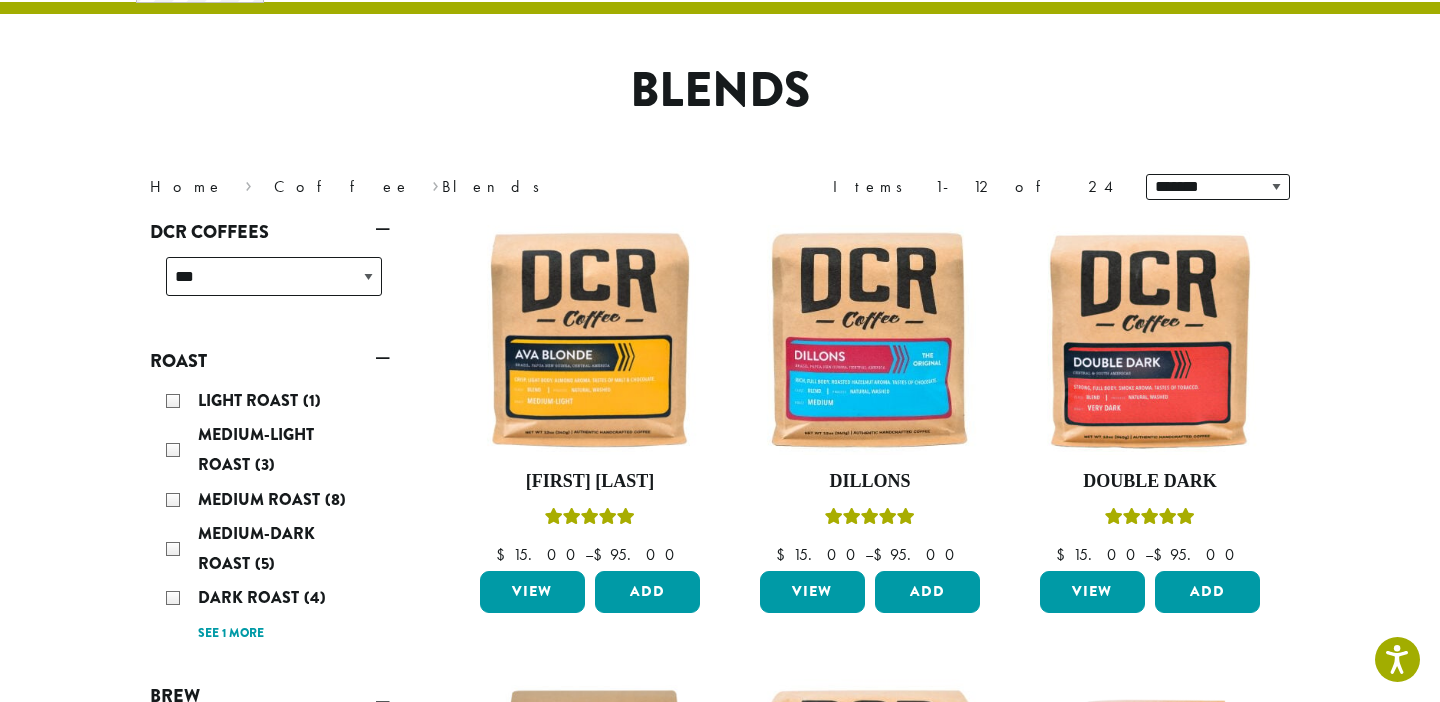 scroll, scrollTop: 245, scrollLeft: 0, axis: vertical 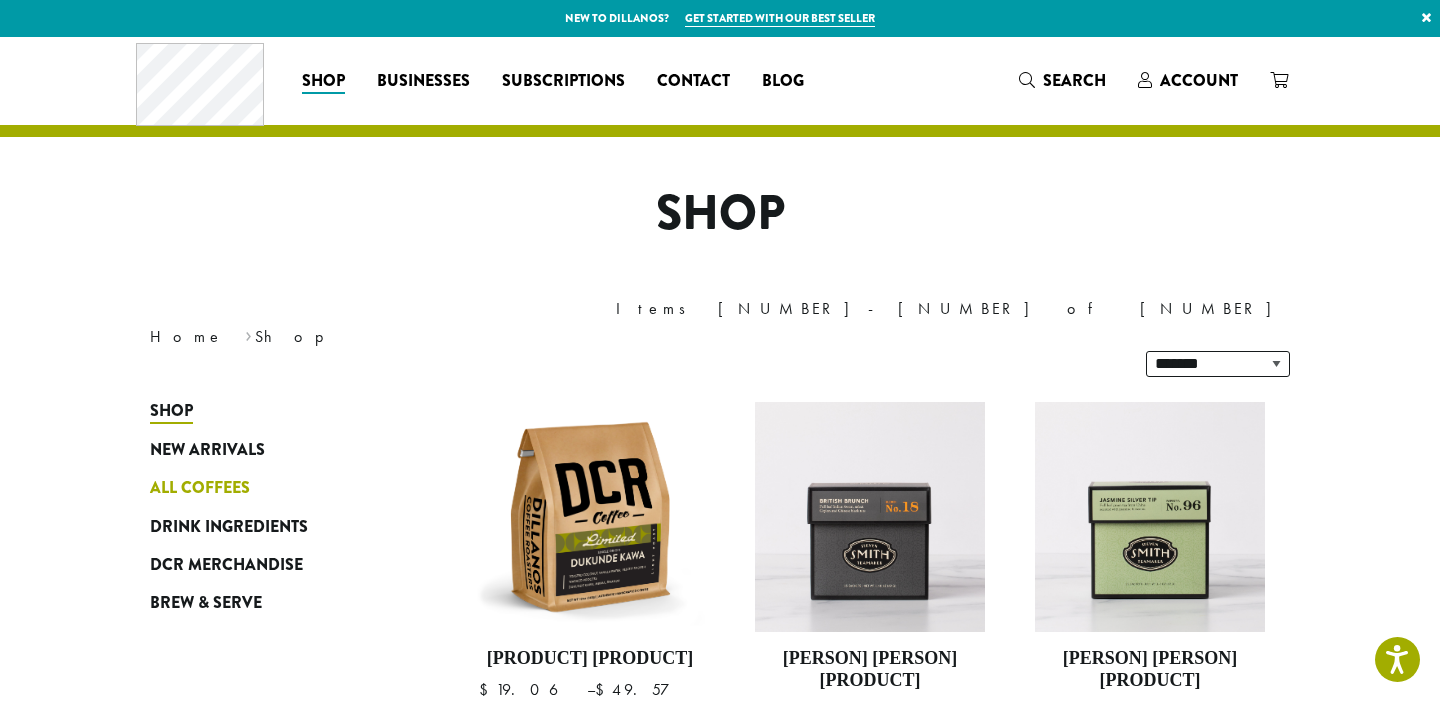 click on "All Coffees" at bounding box center (200, 488) 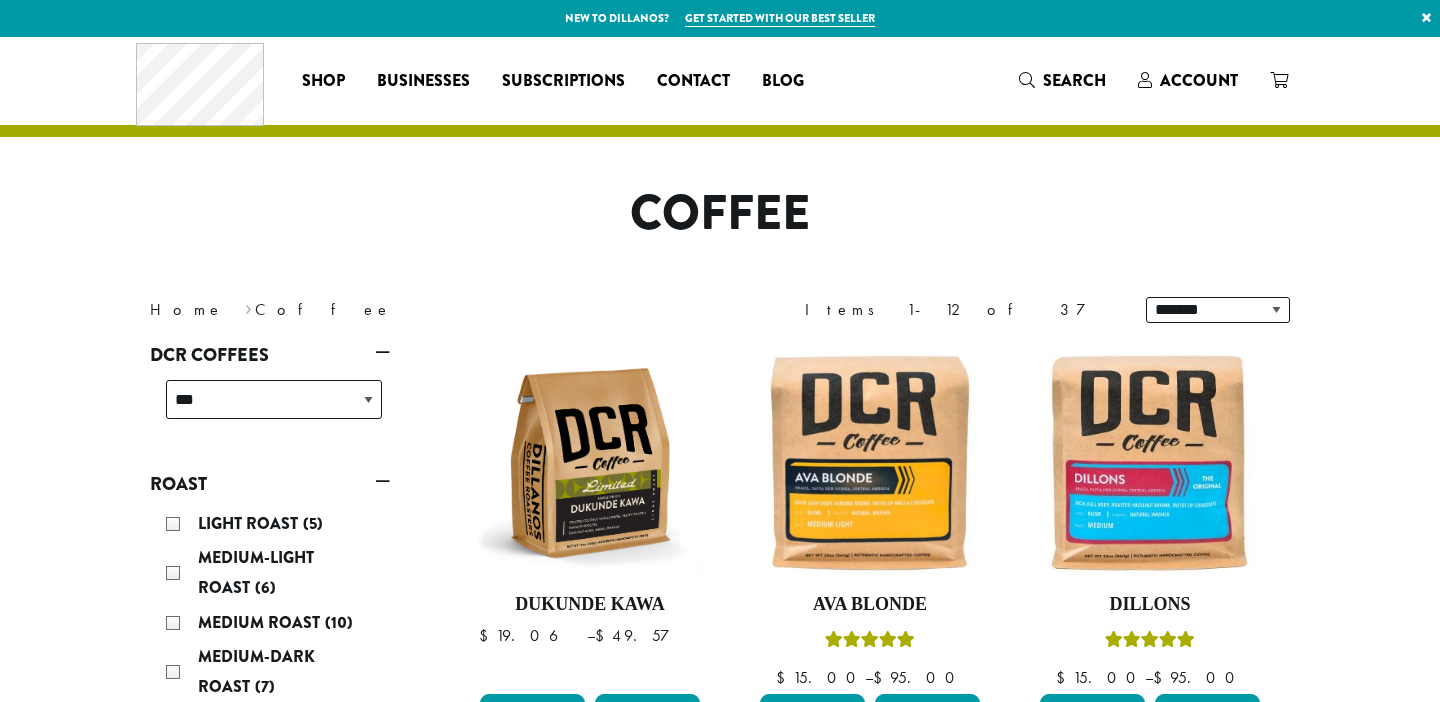 scroll, scrollTop: 0, scrollLeft: 0, axis: both 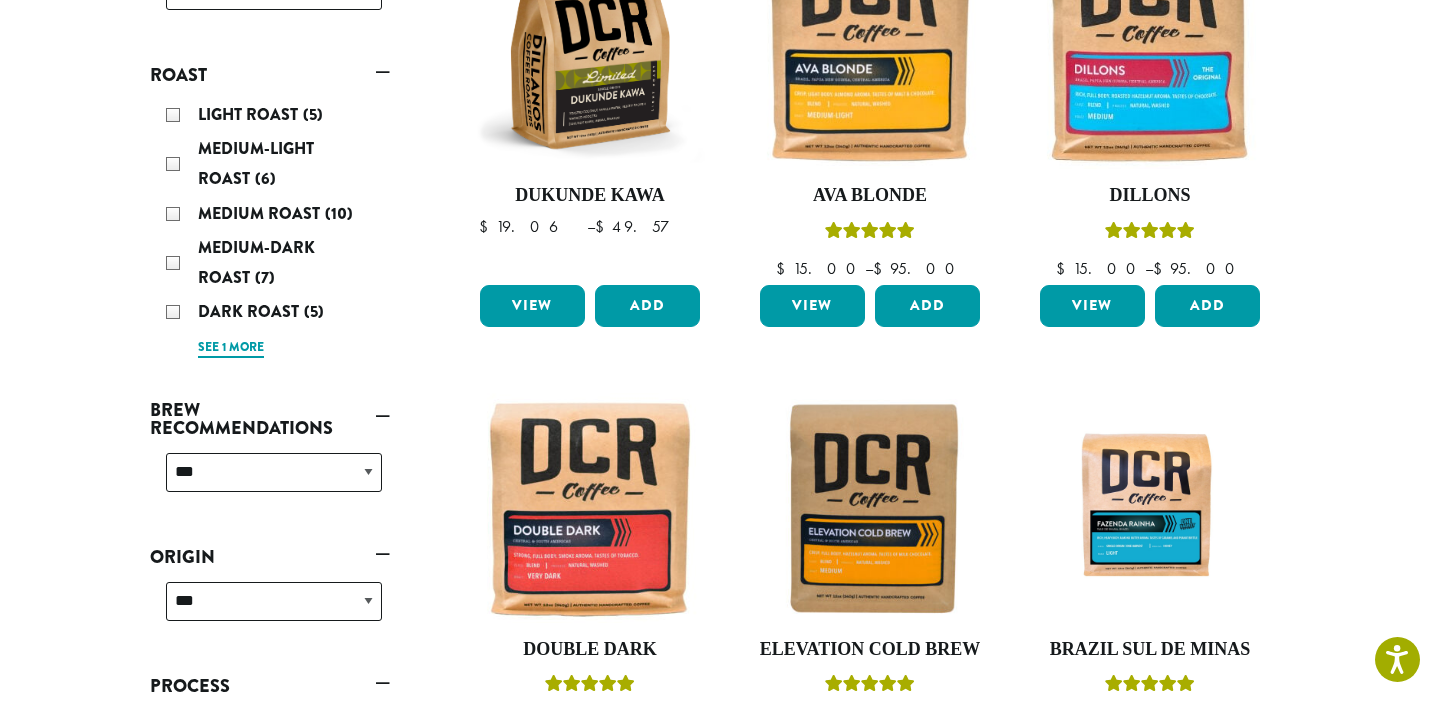 click on "See 1 more" at bounding box center (231, 348) 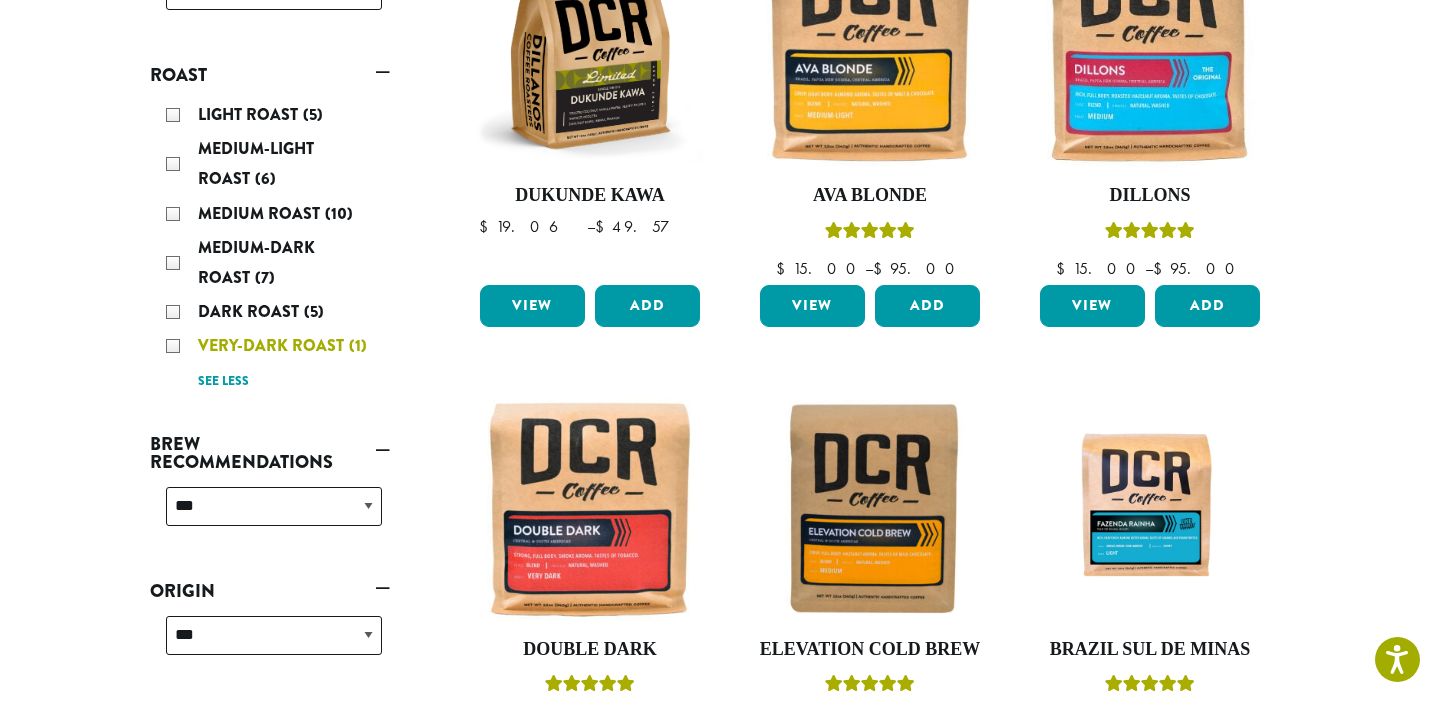 click on "Very-Dark Roast (1)" at bounding box center (274, 346) 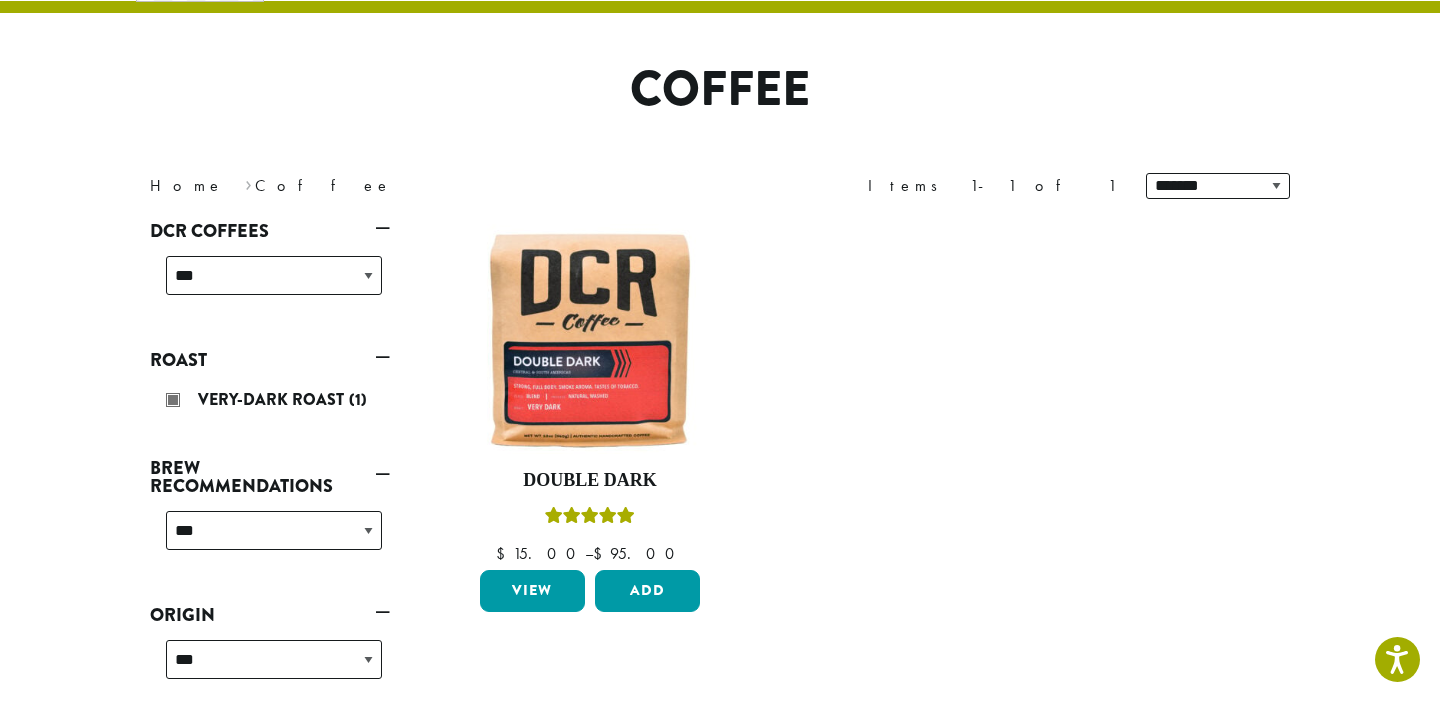 scroll, scrollTop: 123, scrollLeft: 0, axis: vertical 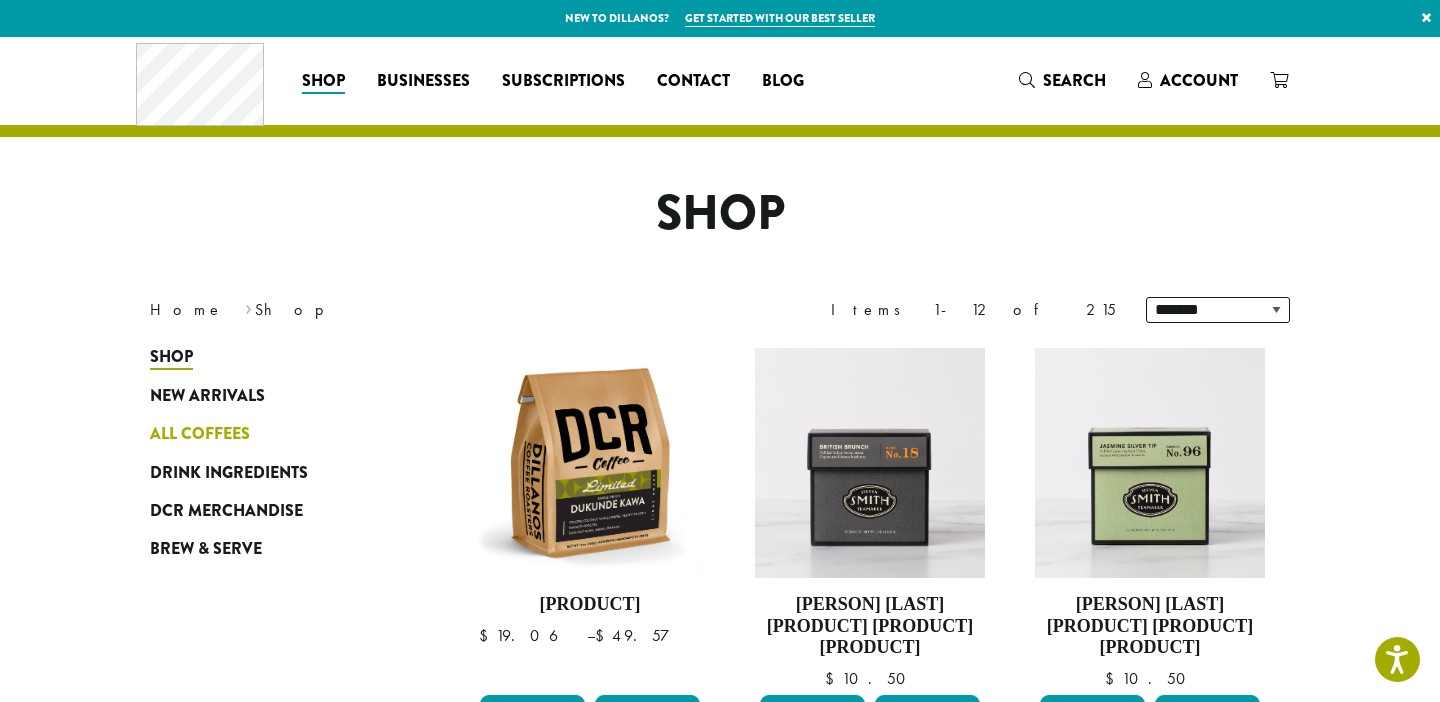 click on "All Coffees" at bounding box center [200, 434] 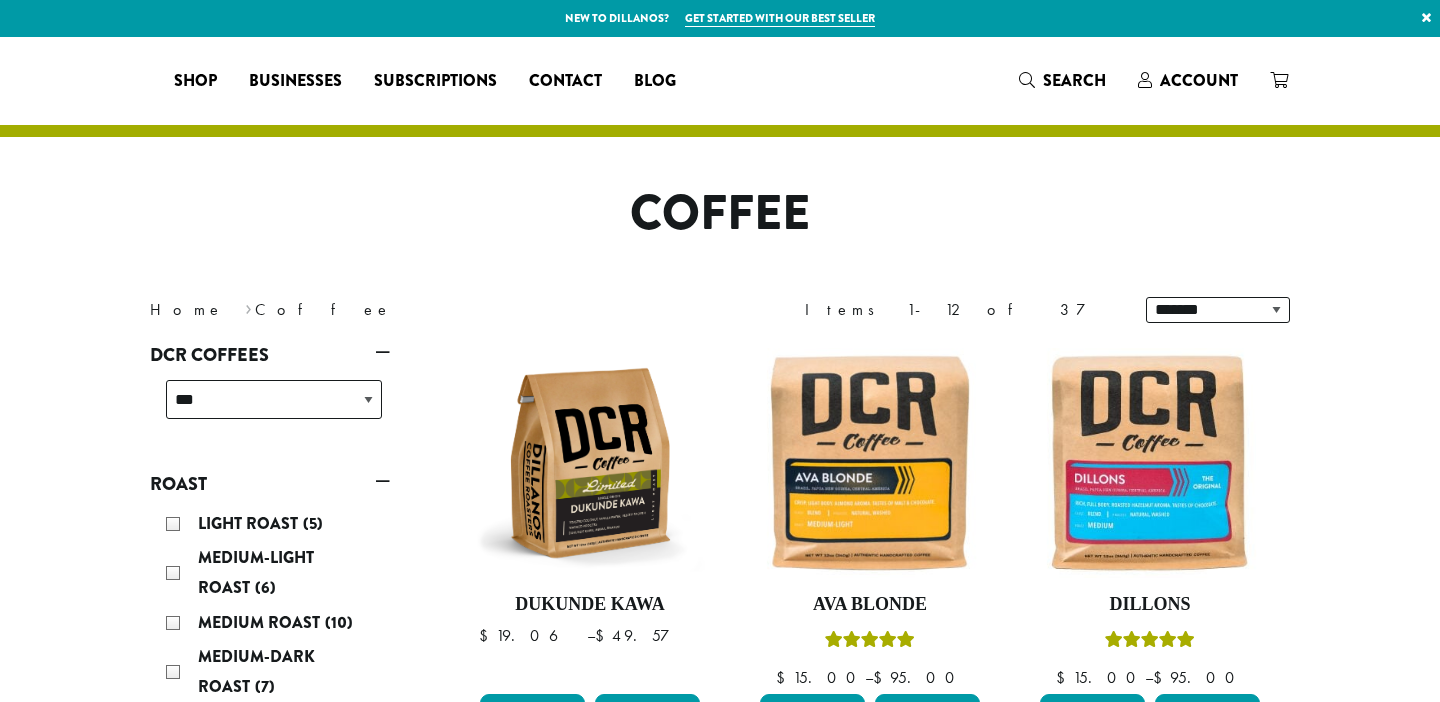 scroll, scrollTop: 0, scrollLeft: 0, axis: both 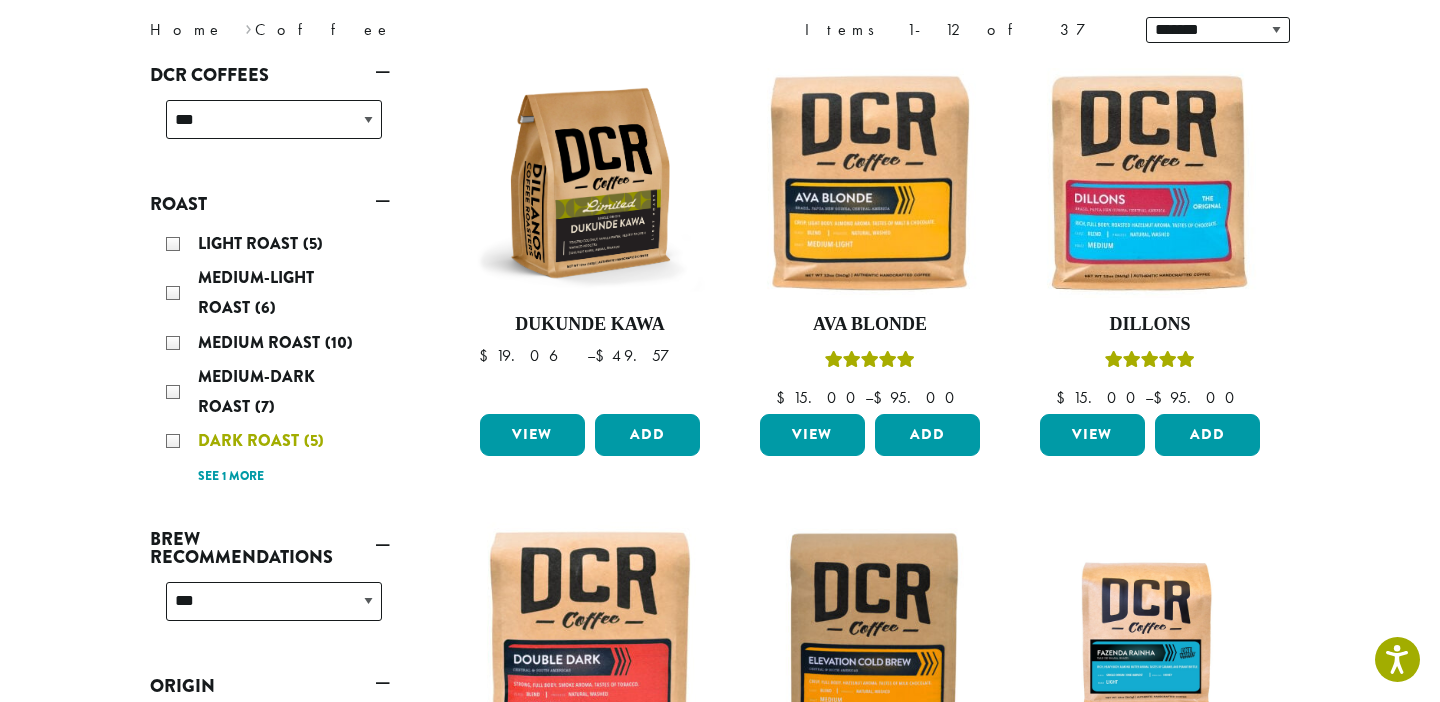 click on "(5)" at bounding box center [313, 243] 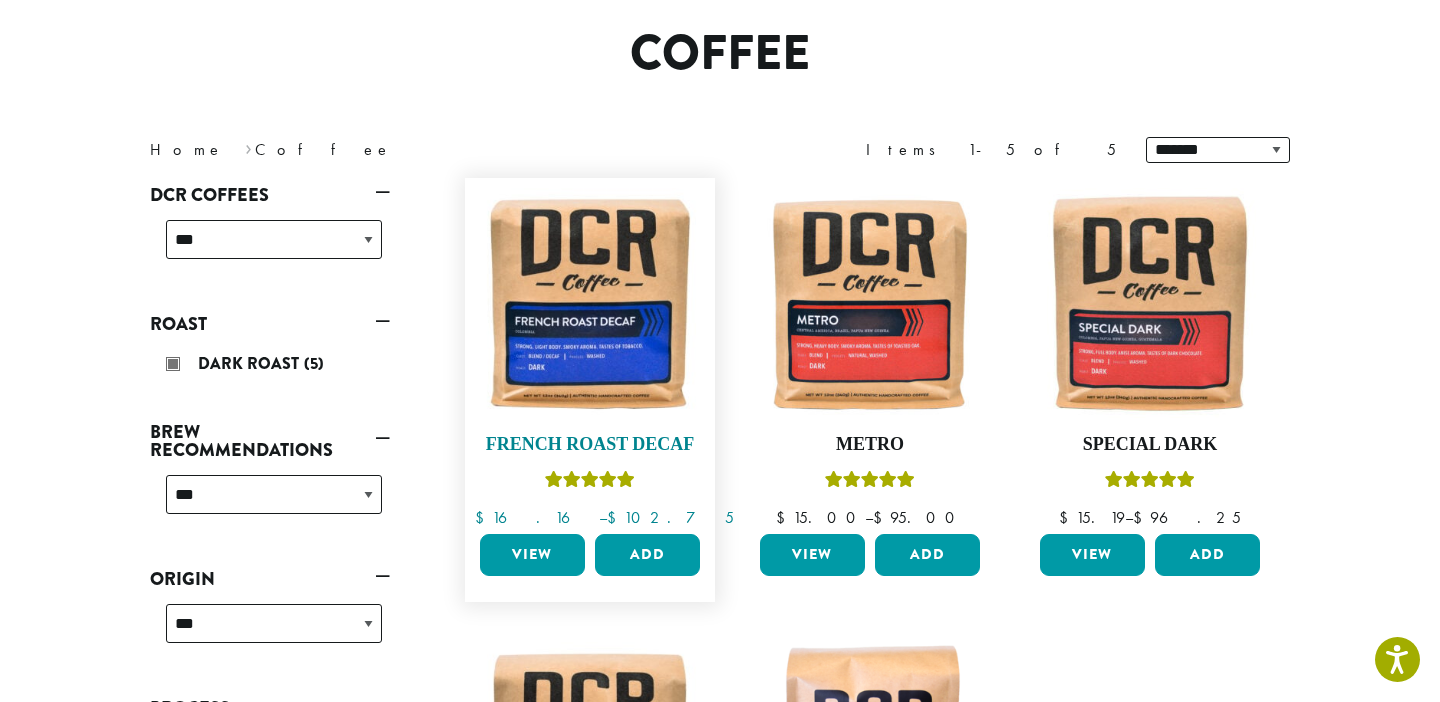 scroll, scrollTop: 0, scrollLeft: 0, axis: both 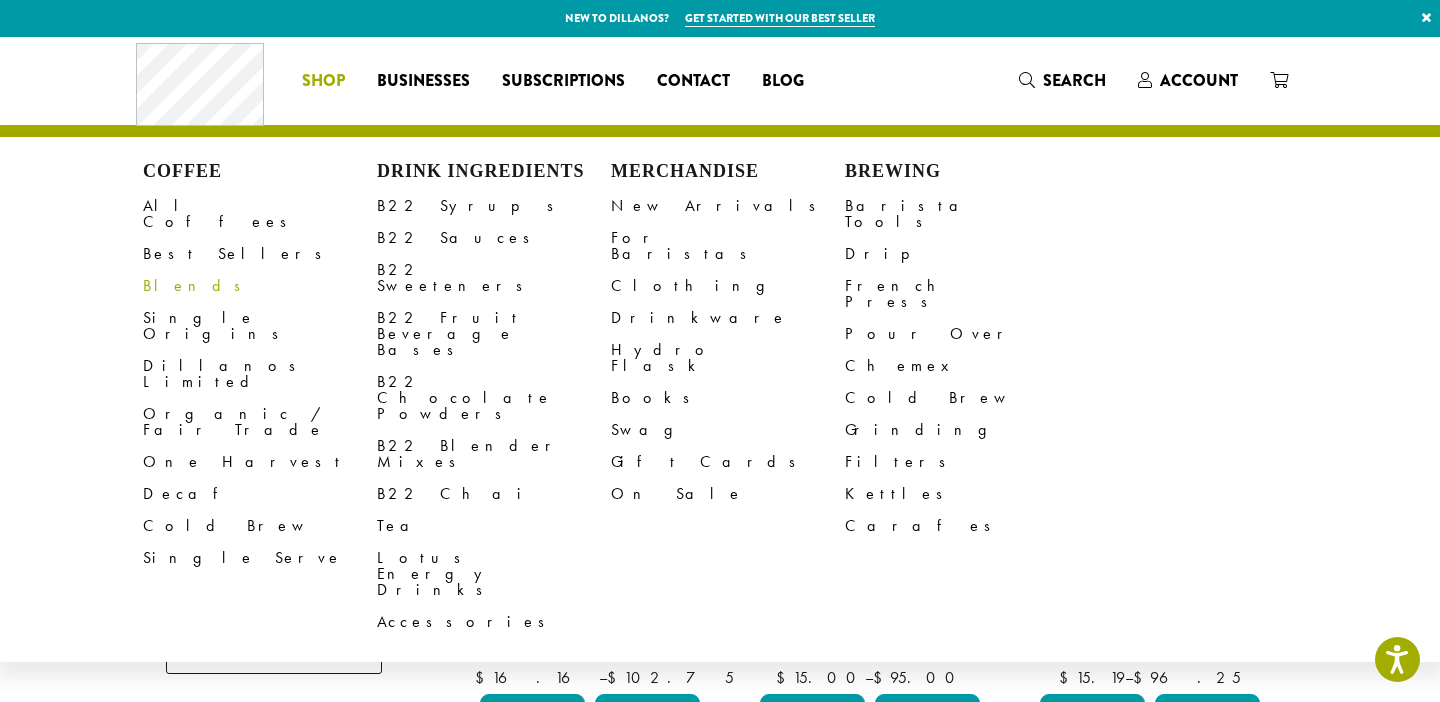 click on "Blends" at bounding box center [260, 286] 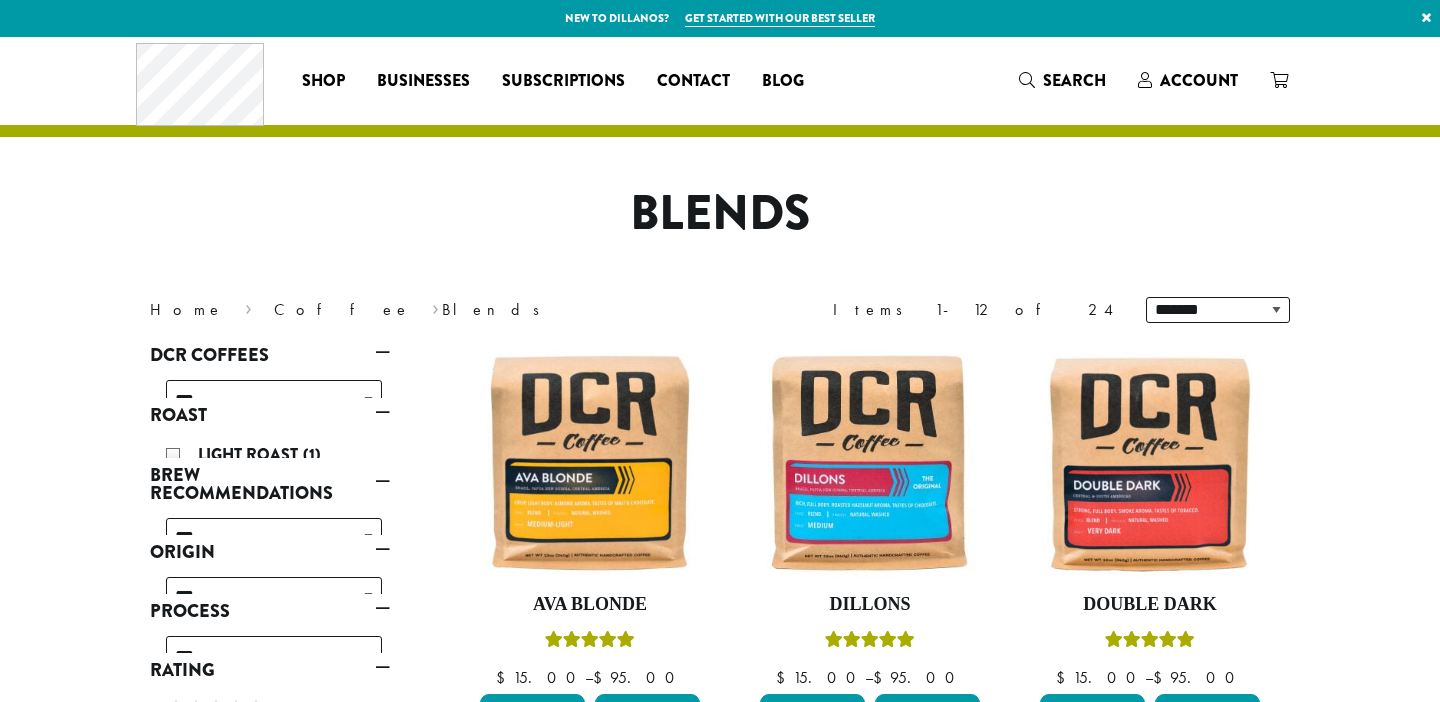 scroll, scrollTop: 0, scrollLeft: 0, axis: both 